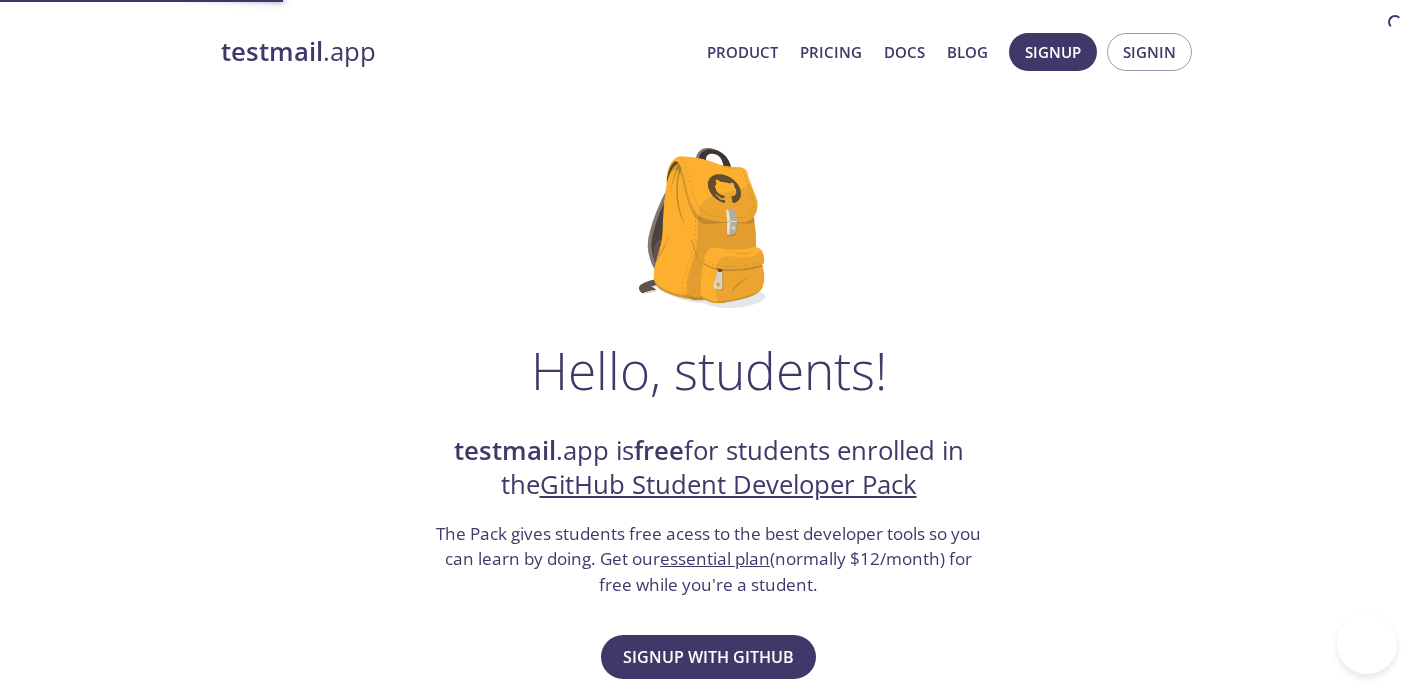 scroll, scrollTop: 0, scrollLeft: 0, axis: both 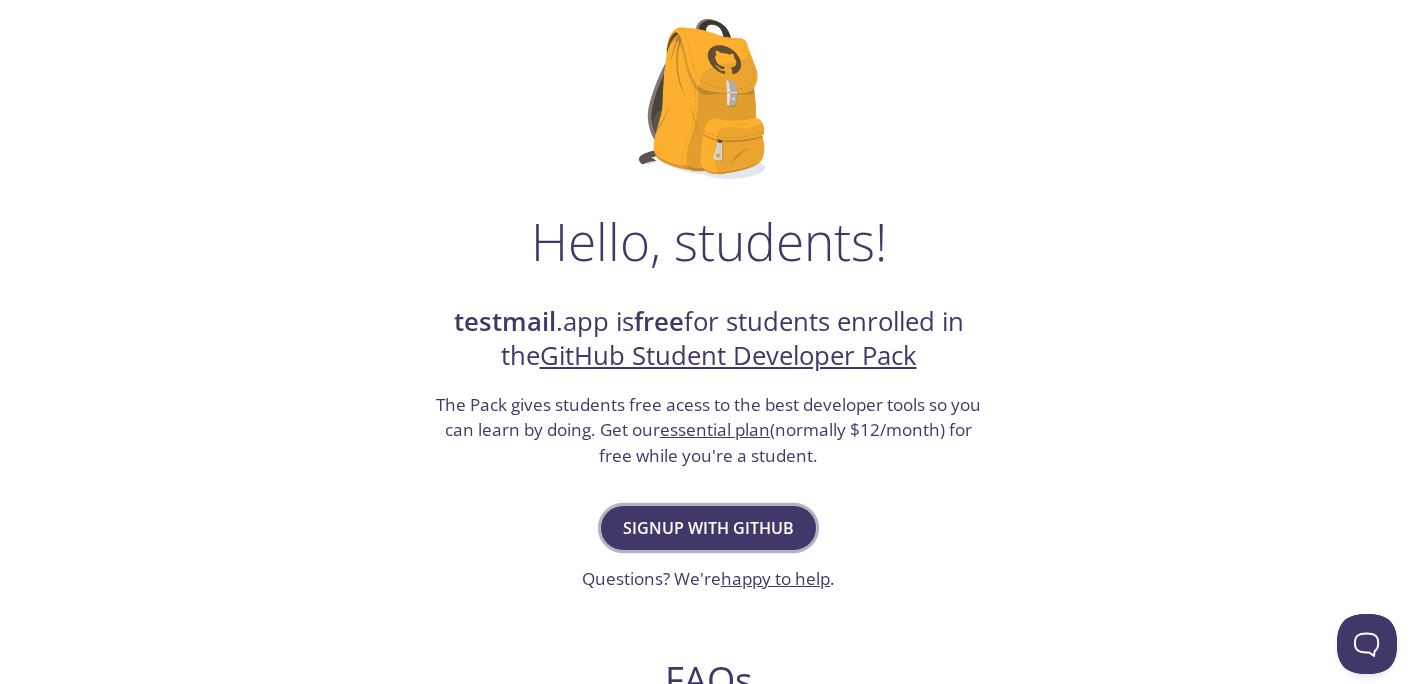 click on "Signup with GitHub" at bounding box center (708, 528) 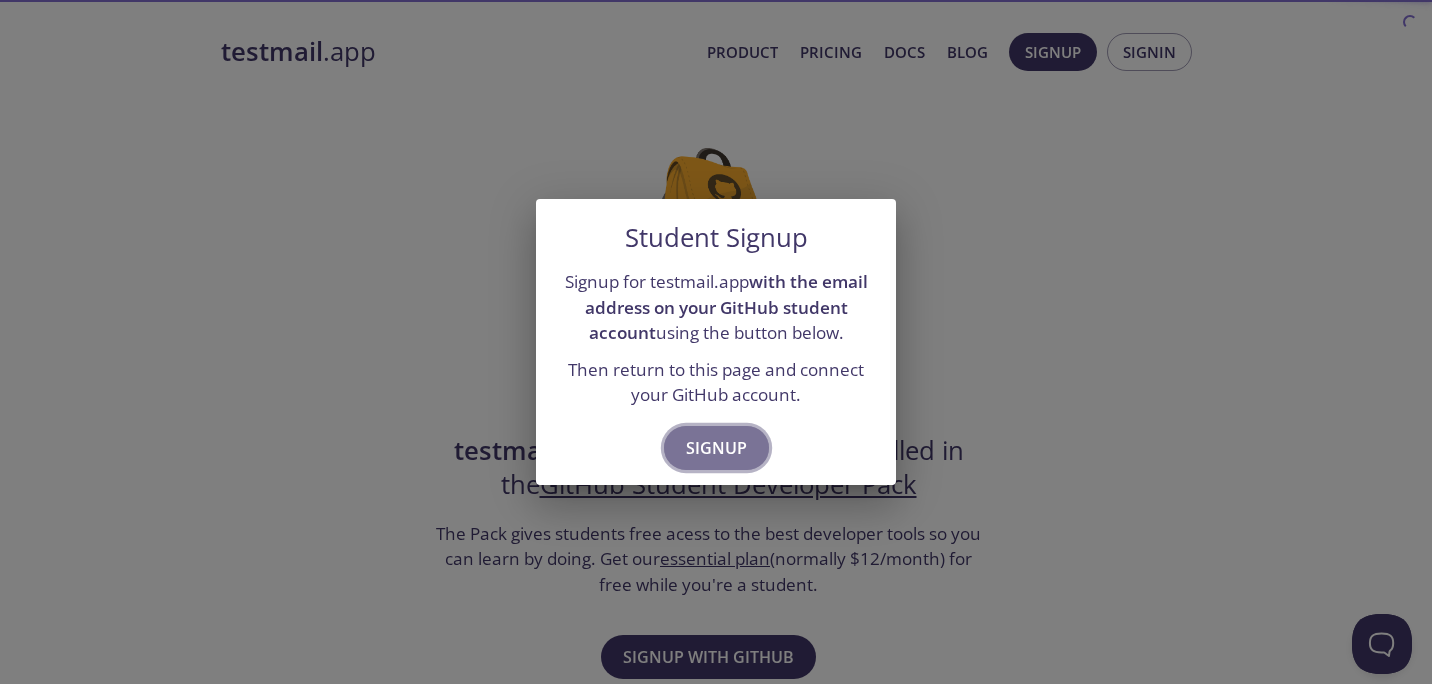 click on "Signup" at bounding box center [716, 448] 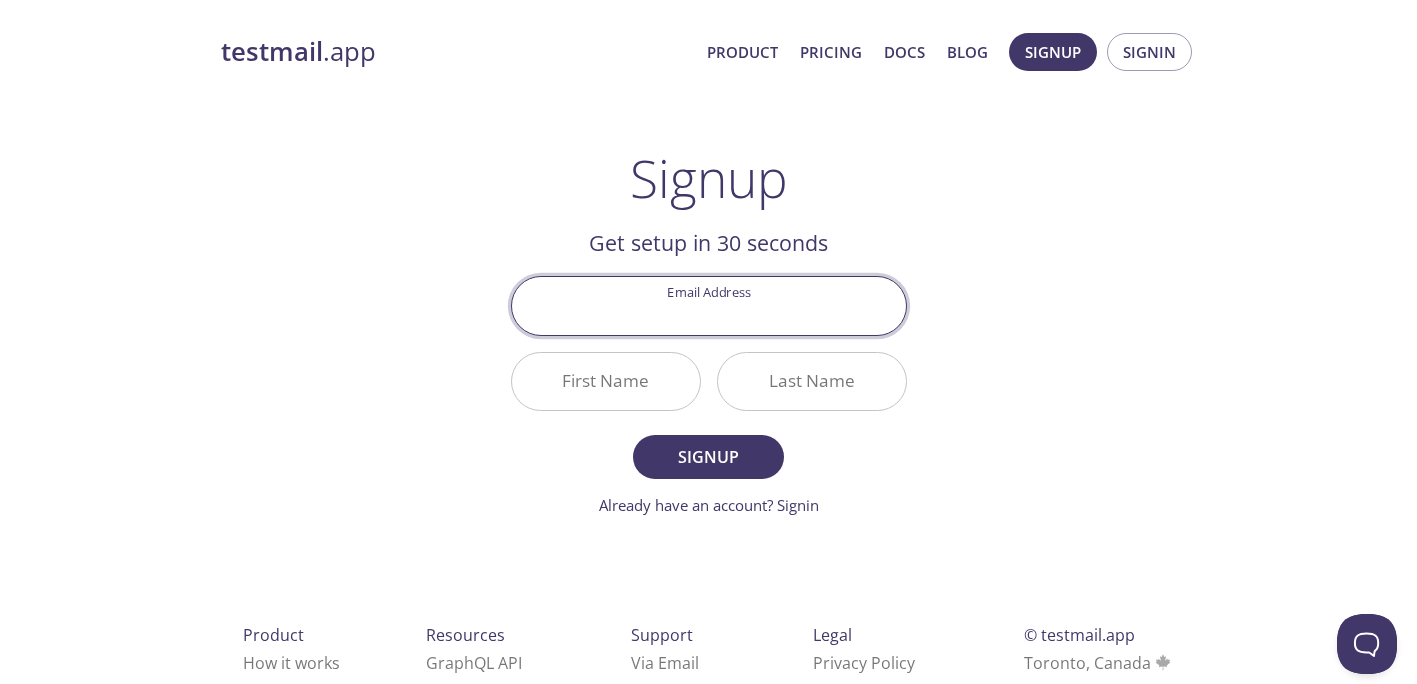 click on "Email Address" at bounding box center [709, 305] 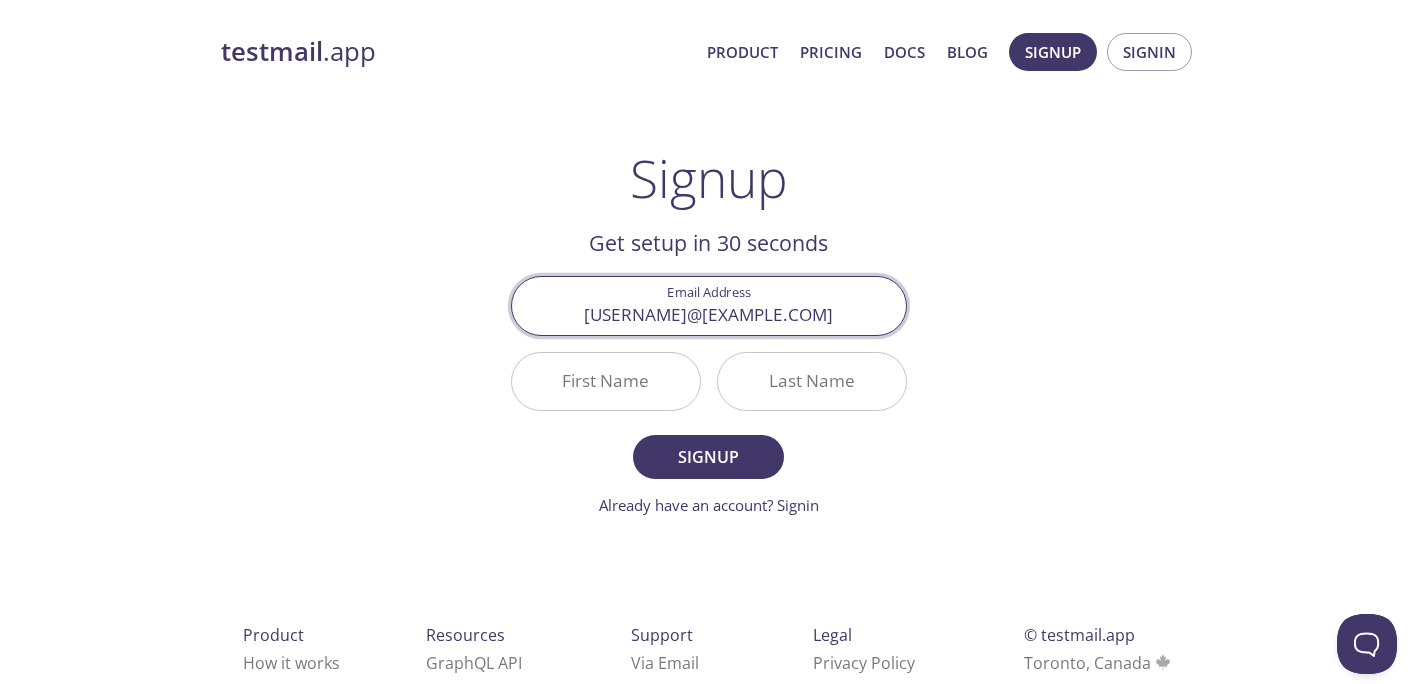 click on "[EMAIL]" at bounding box center (709, 305) 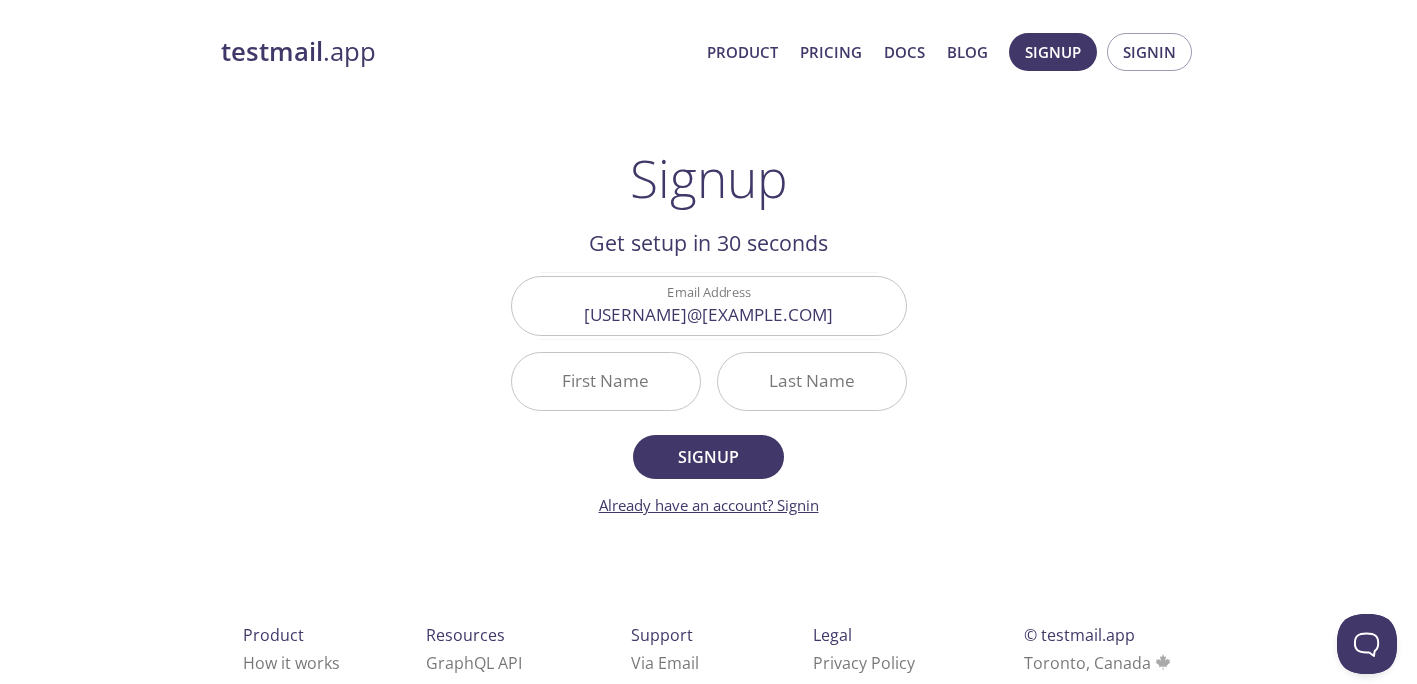 click on "Already have an account? Signin" at bounding box center (709, 505) 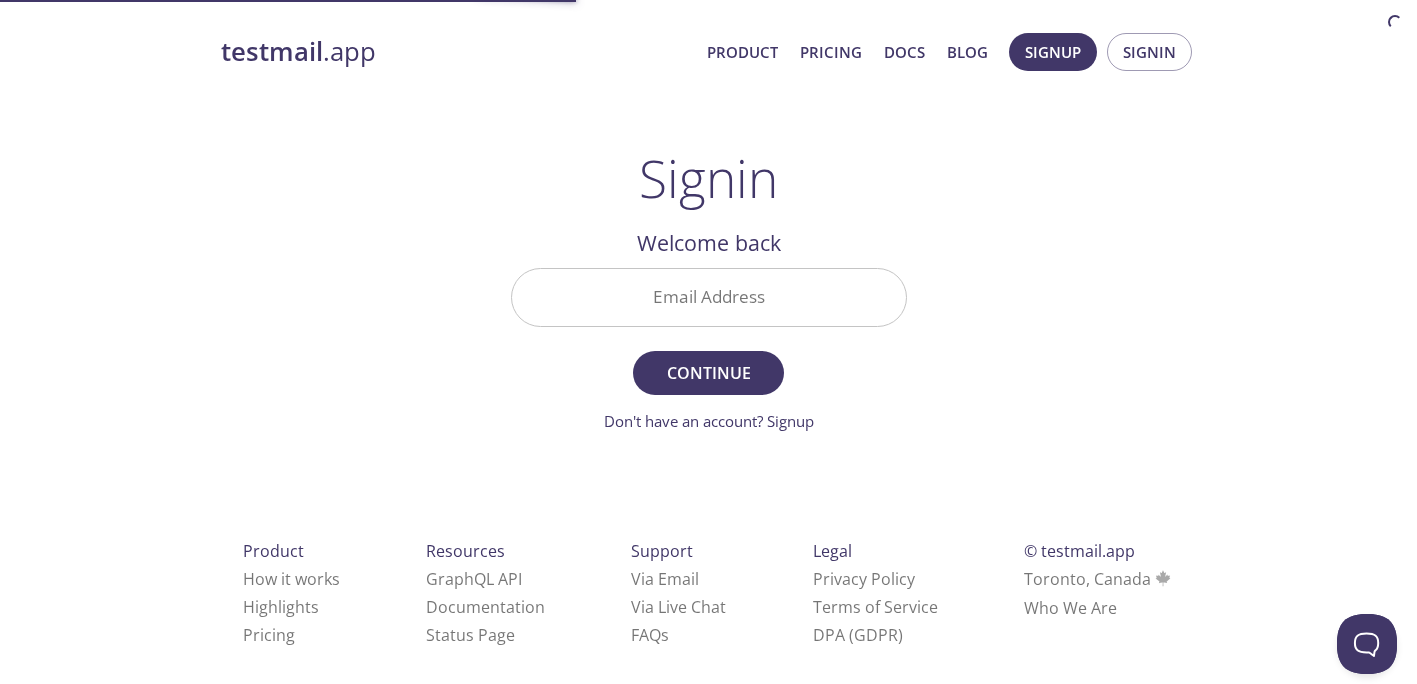click on "Email Address" at bounding box center (709, 297) 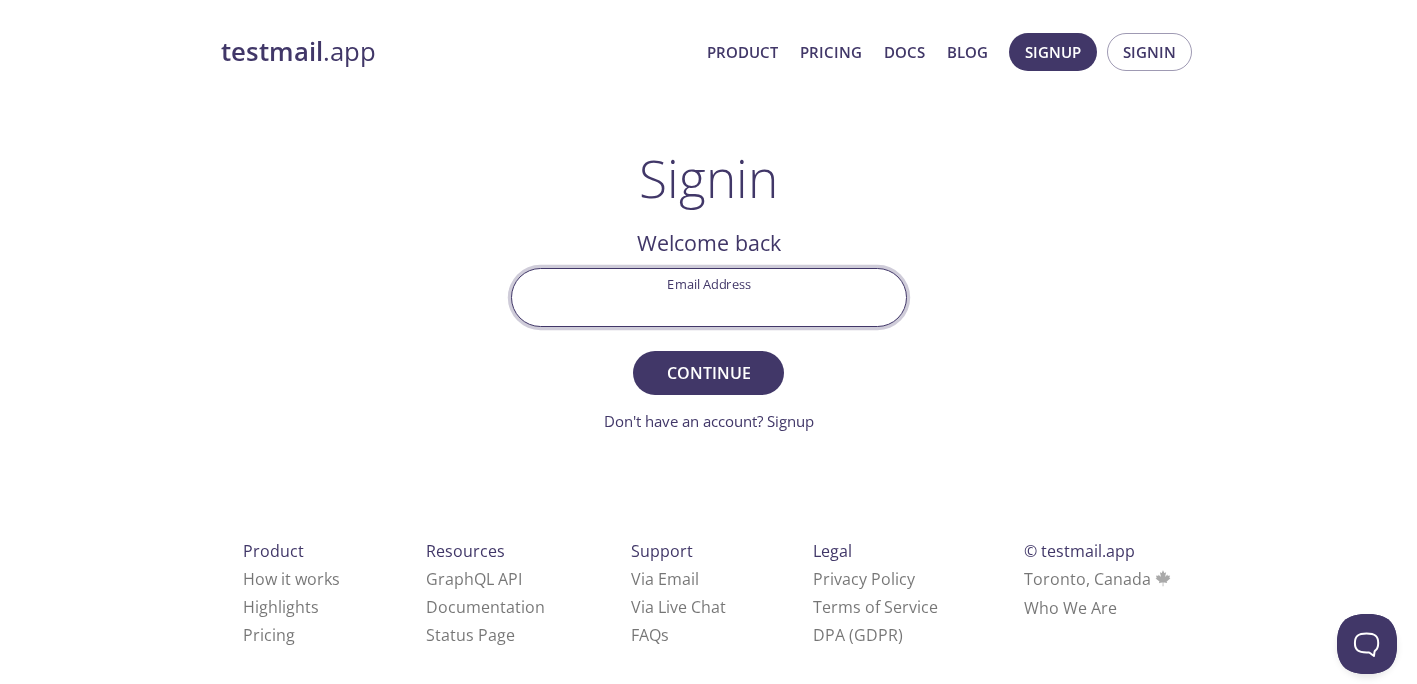 type on "[EMAIL]" 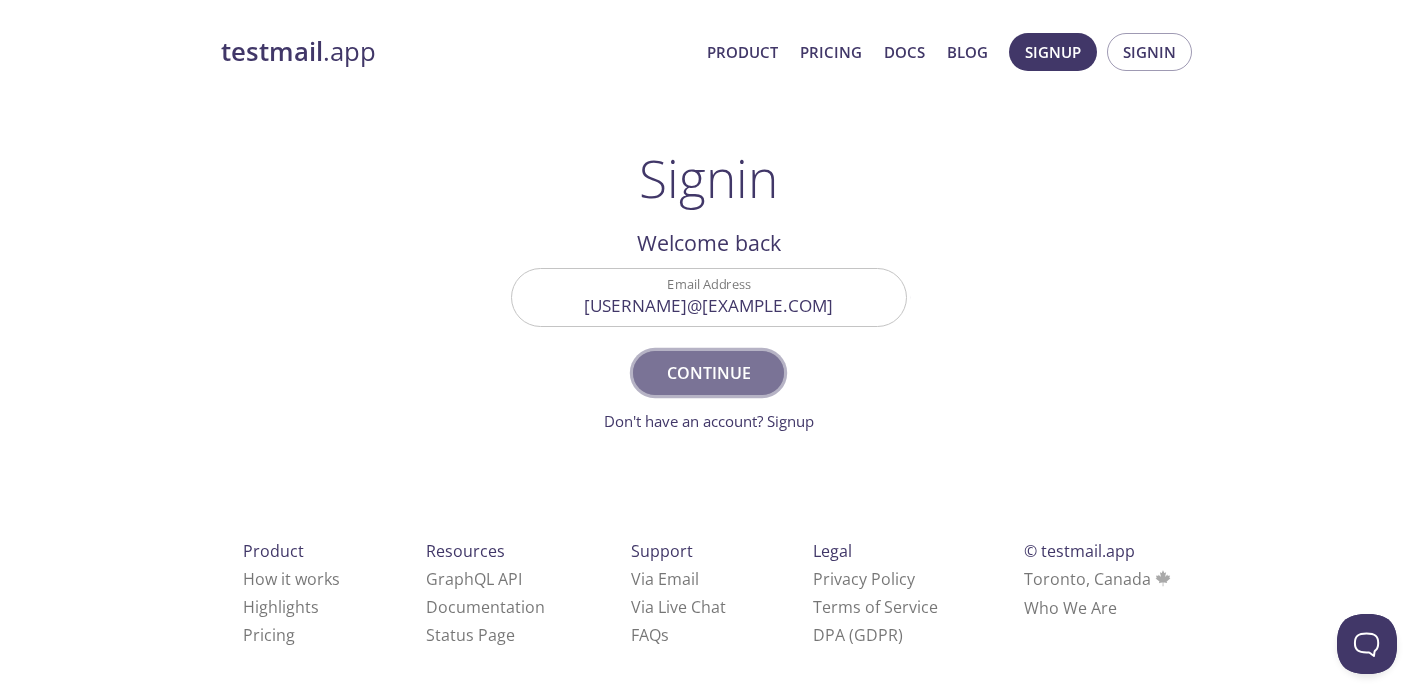click on "Continue" at bounding box center [708, 373] 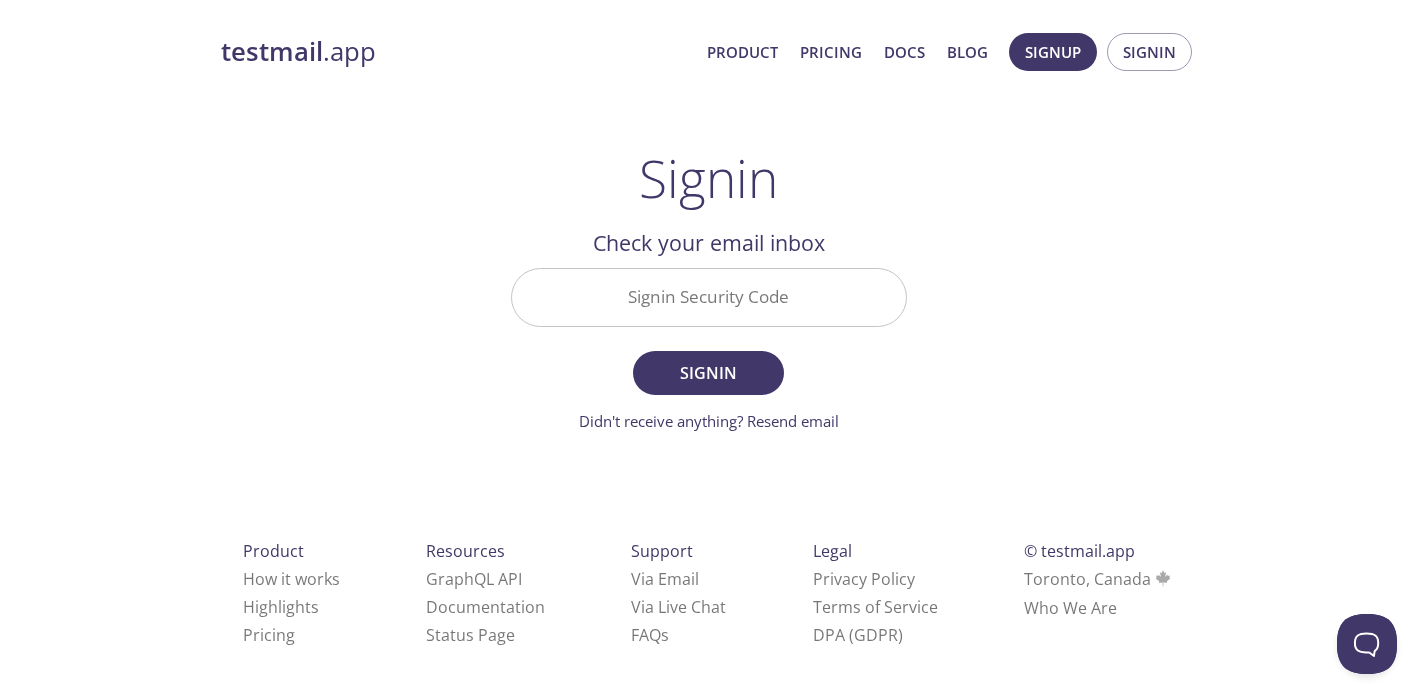 click on "Signin Security Code" at bounding box center (709, 297) 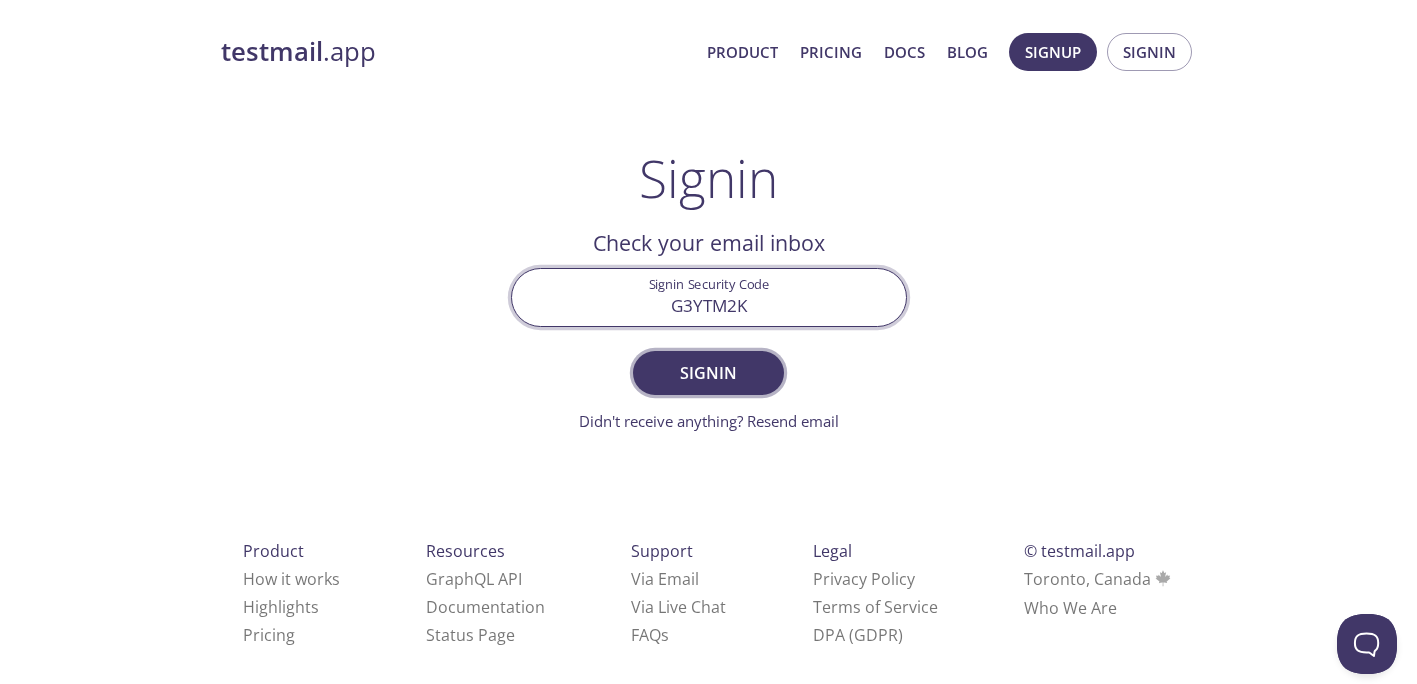 type on "G3YTM2K" 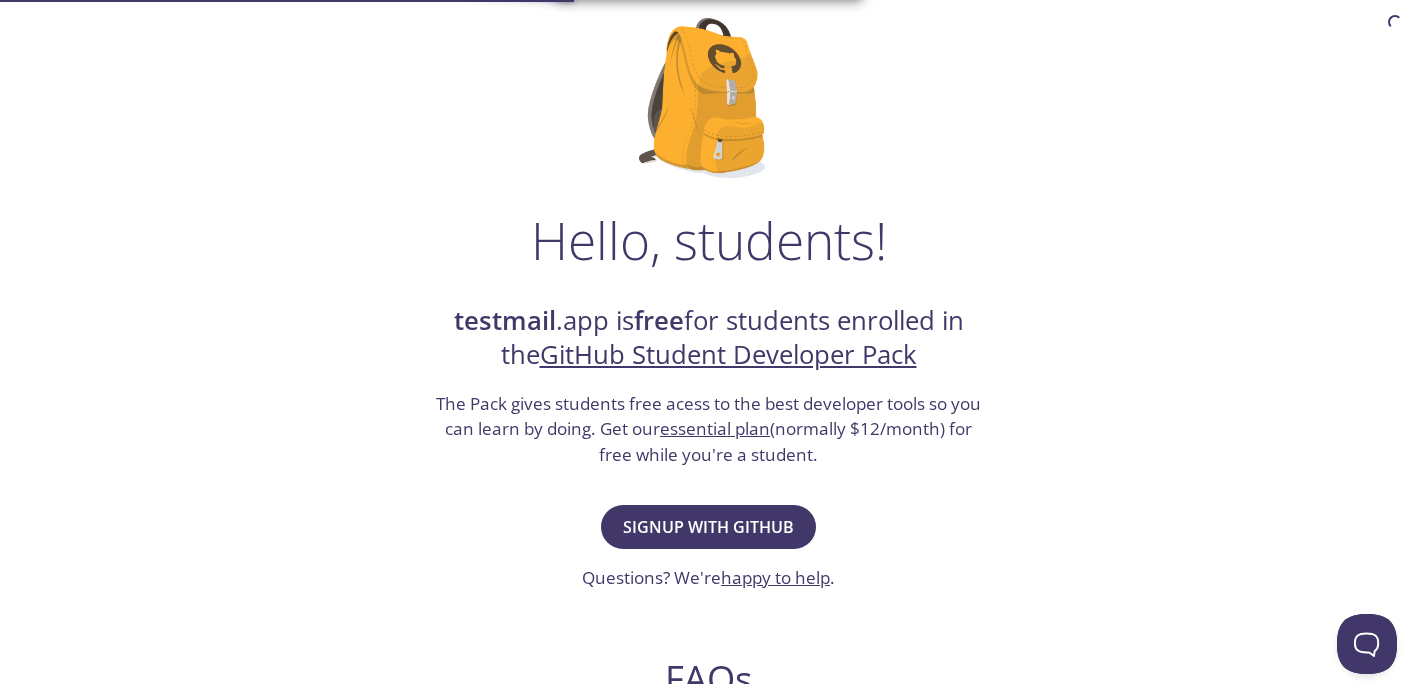 scroll, scrollTop: 138, scrollLeft: 0, axis: vertical 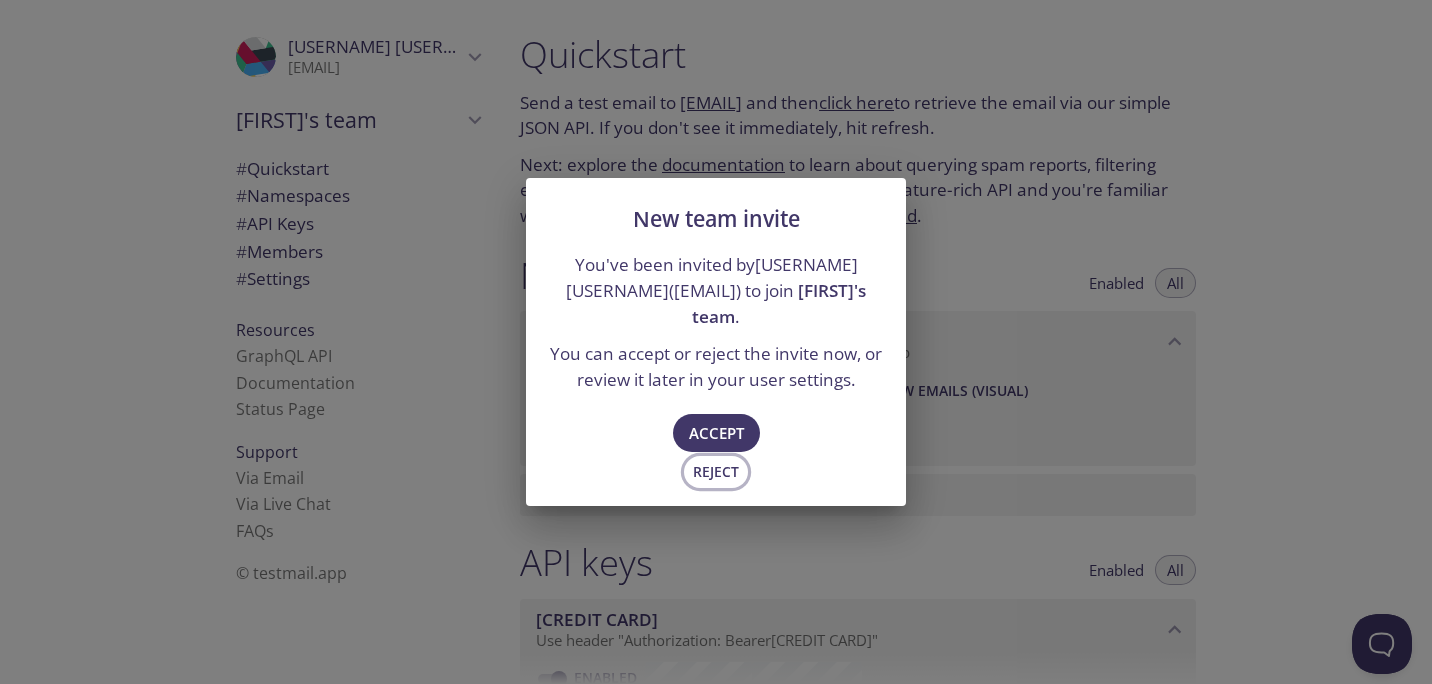 click on "Reject" at bounding box center (716, 472) 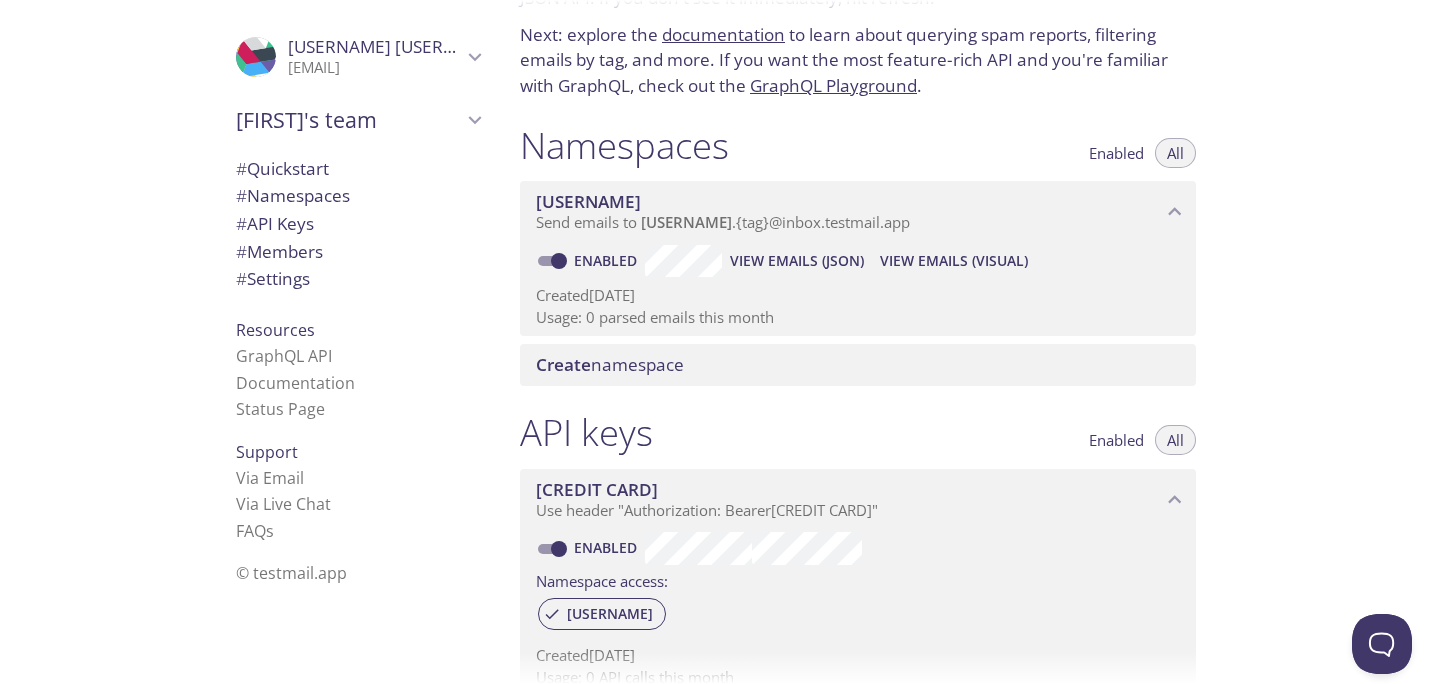 scroll, scrollTop: 131, scrollLeft: 0, axis: vertical 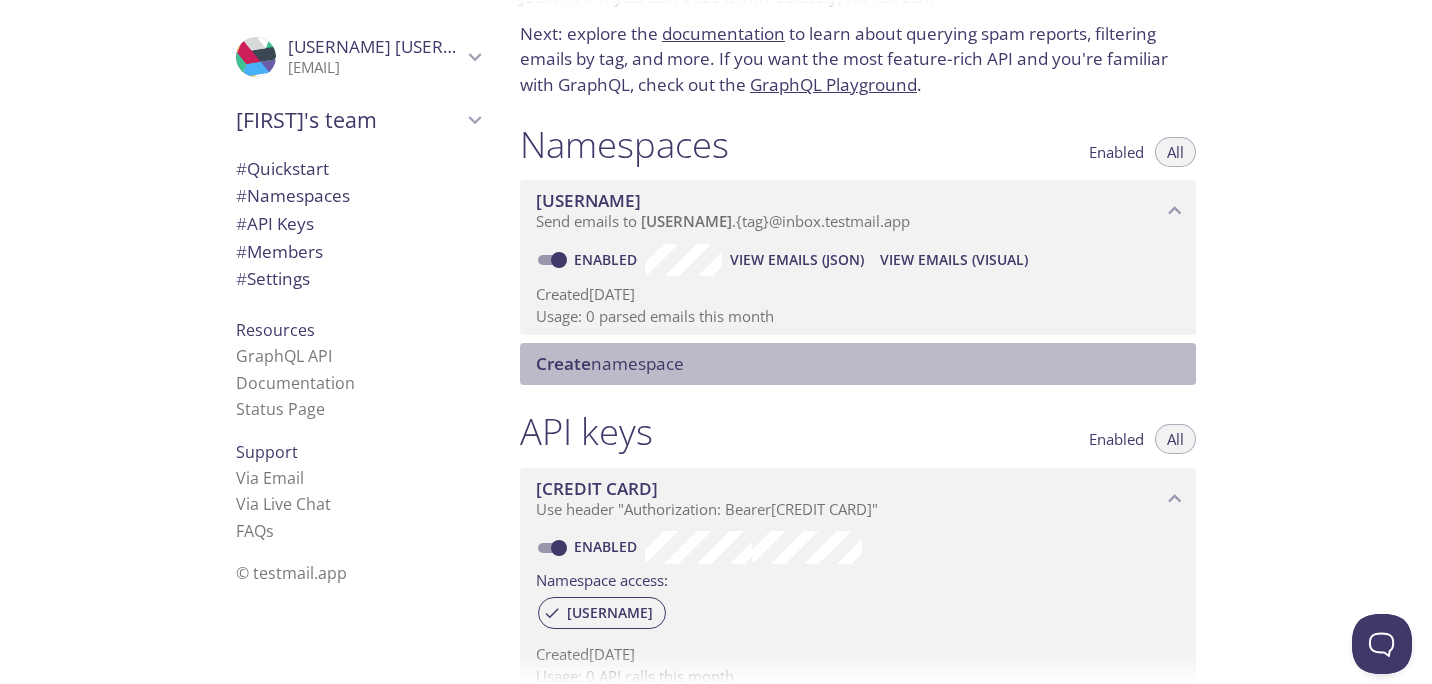 click on "Create  namespace" at bounding box center (862, 364) 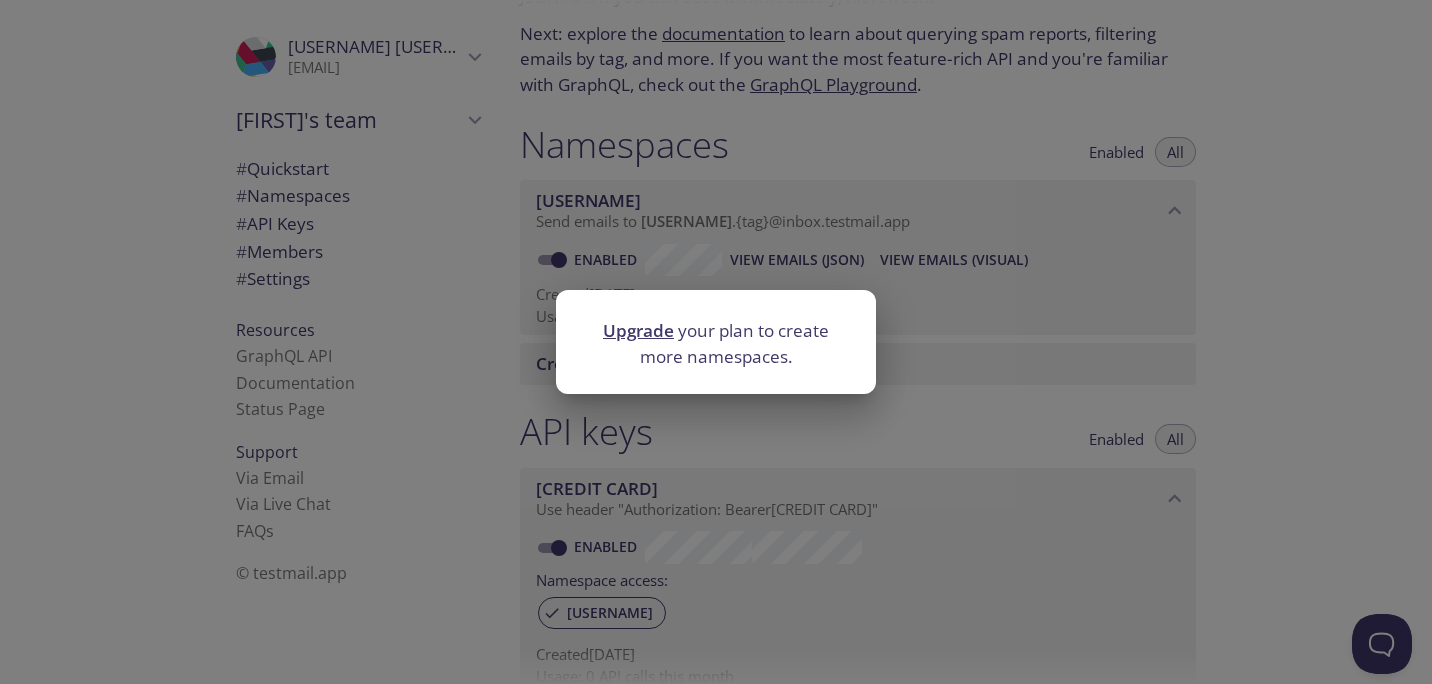 click on "Upgrade   your plan to create more namespaces." at bounding box center (716, 342) 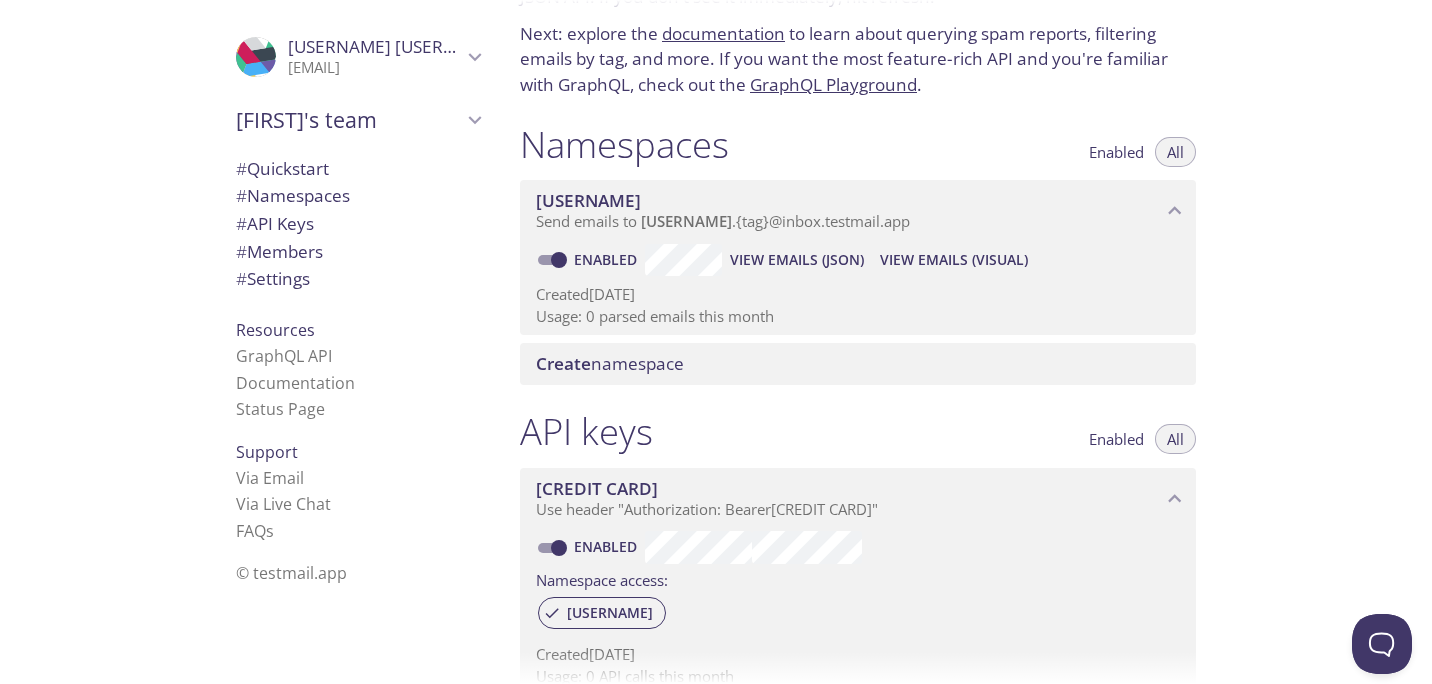 drag, startPoint x: 509, startPoint y: 137, endPoint x: 945, endPoint y: 227, distance: 445.1921 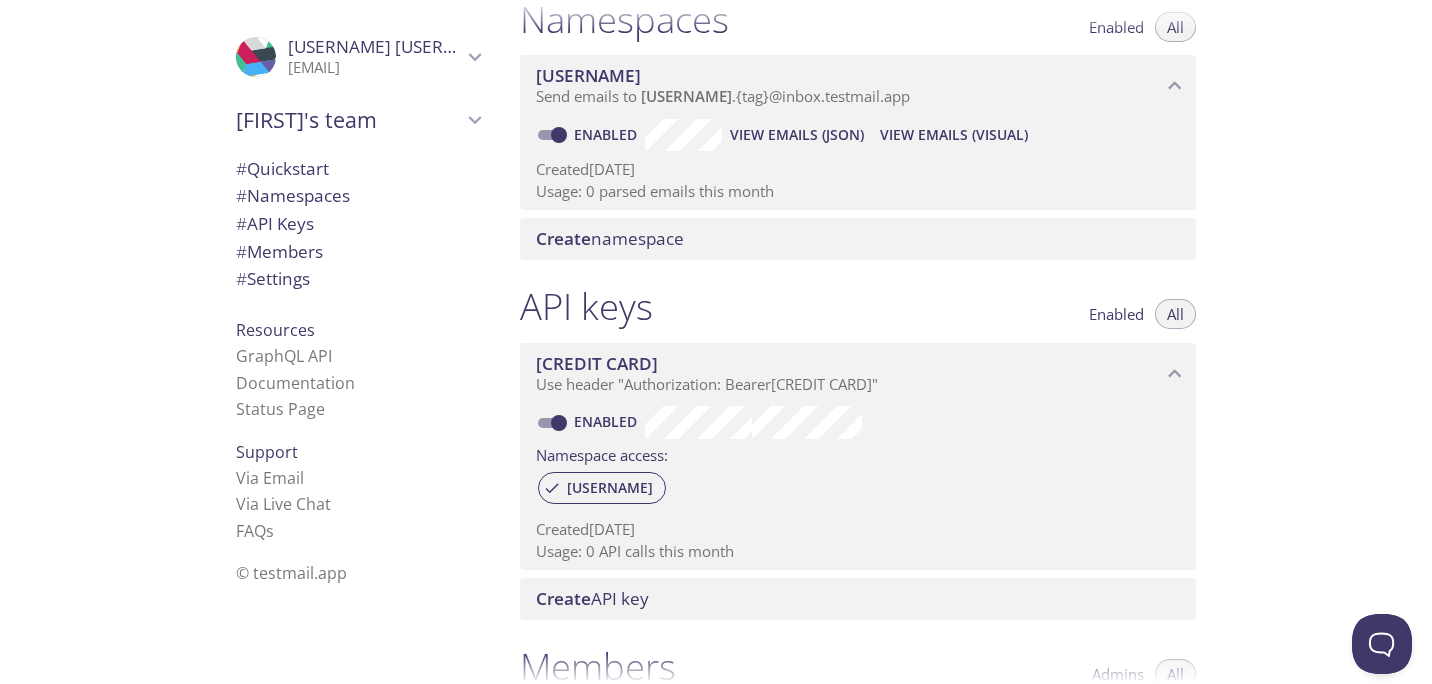 scroll, scrollTop: 143, scrollLeft: 0, axis: vertical 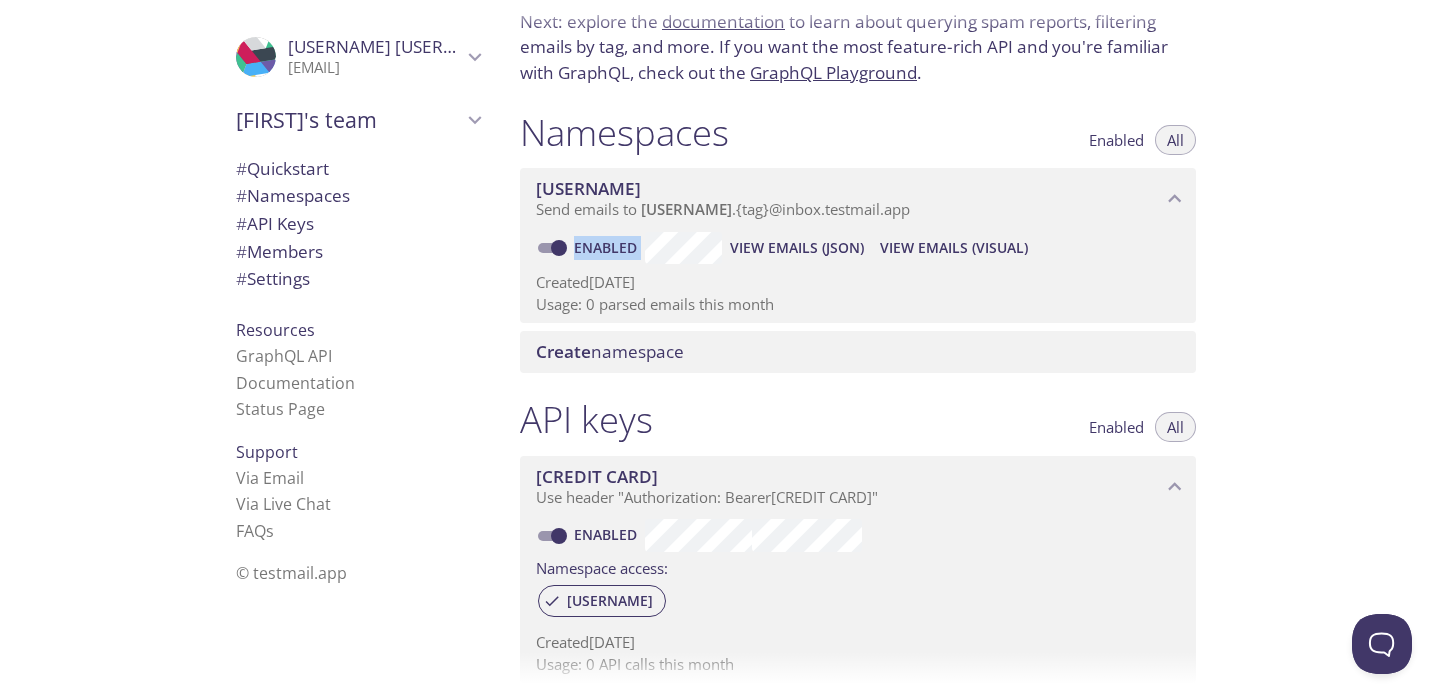 drag, startPoint x: 514, startPoint y: 131, endPoint x: 839, endPoint y: 268, distance: 352.69534 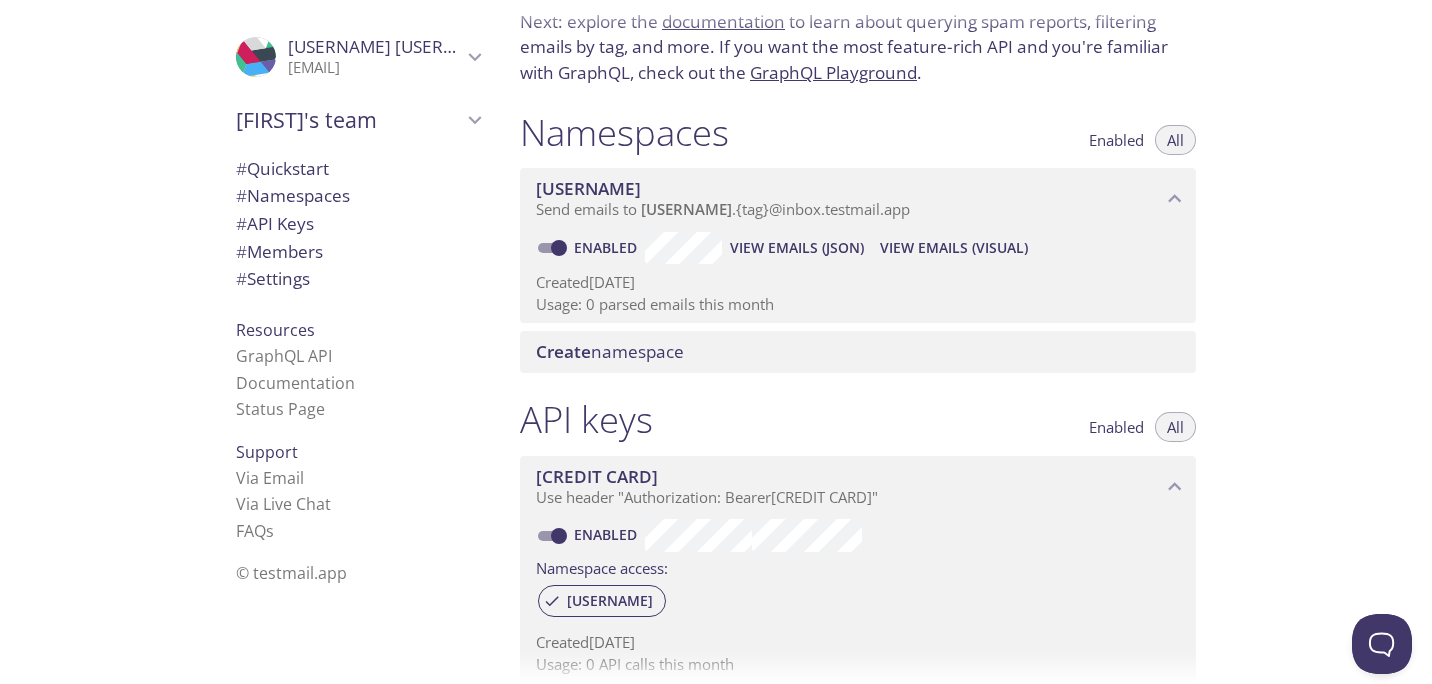 click on "i3ggc Send emails to i3ggc. {tag} @inbox.testmail.app Enabled View Emails (JSON) View Emails (Visual) Created [DATE] Usage: 0 parsed emails this month" at bounding box center (858, 241) 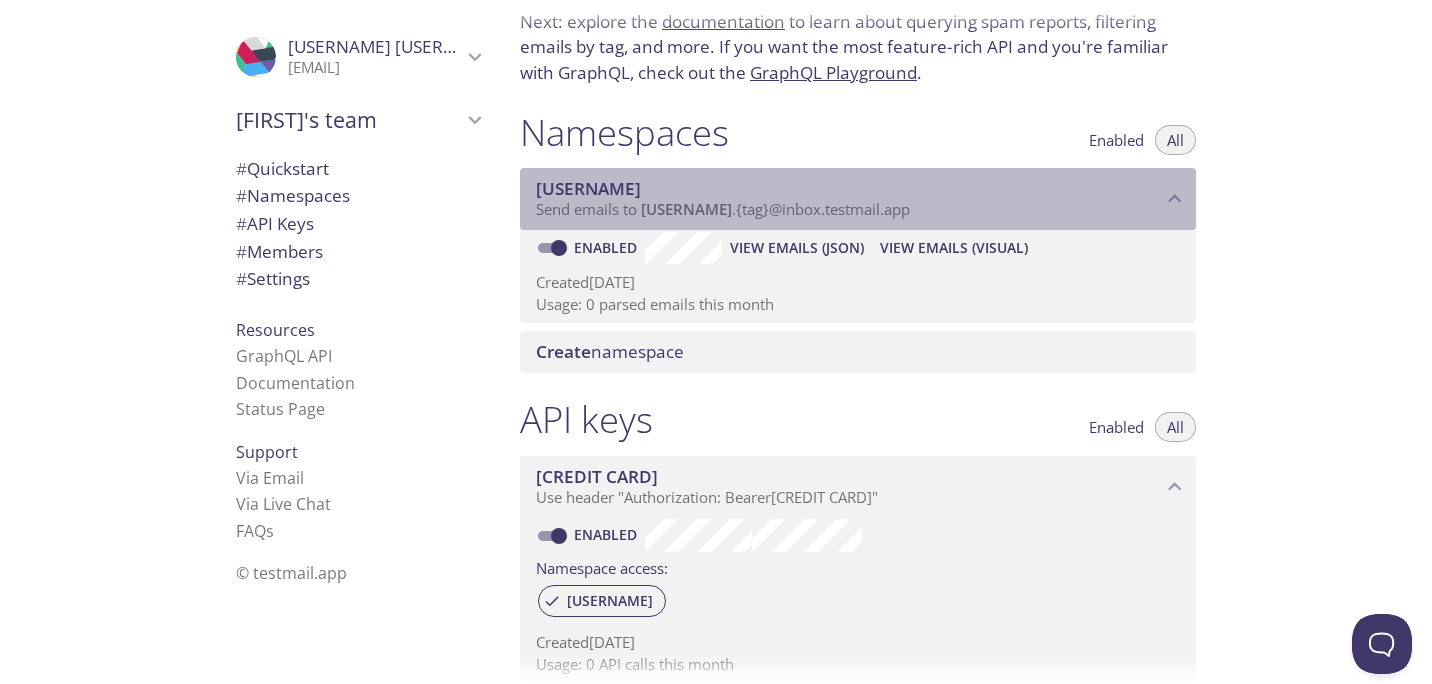click on "i3ggc Send emails to i3ggc. {tag} @inbox.testmail.app" at bounding box center (723, 209) 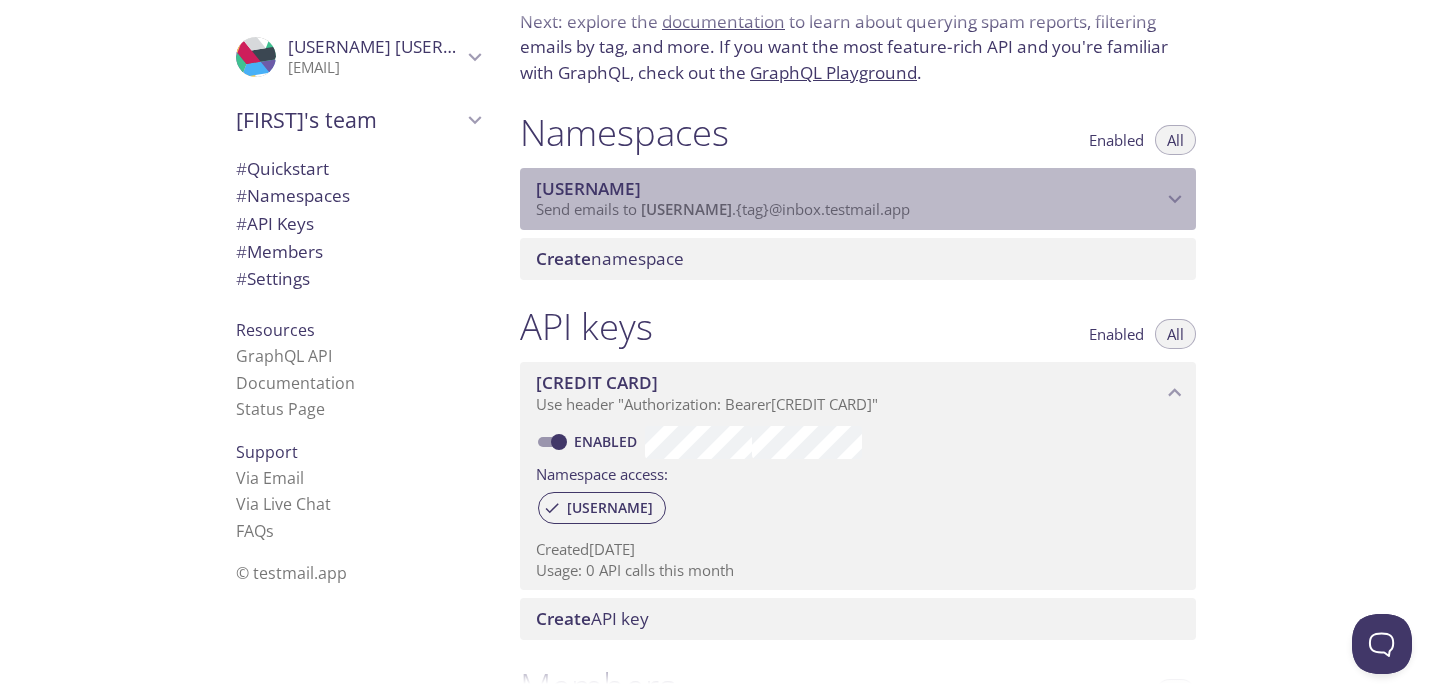 click on "i3ggc Send emails to i3ggc. {tag} @inbox.testmail.app" at bounding box center [723, 209] 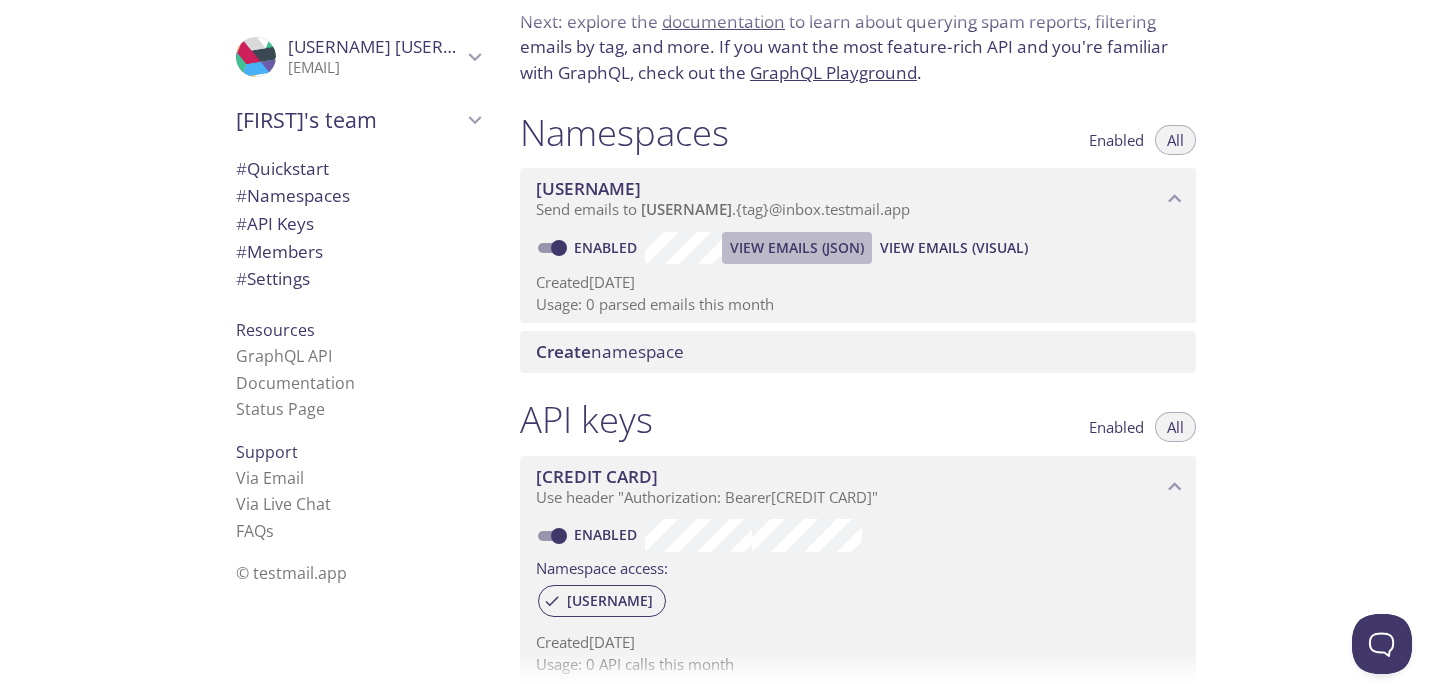 click on "View Emails (JSON)" at bounding box center (797, 248) 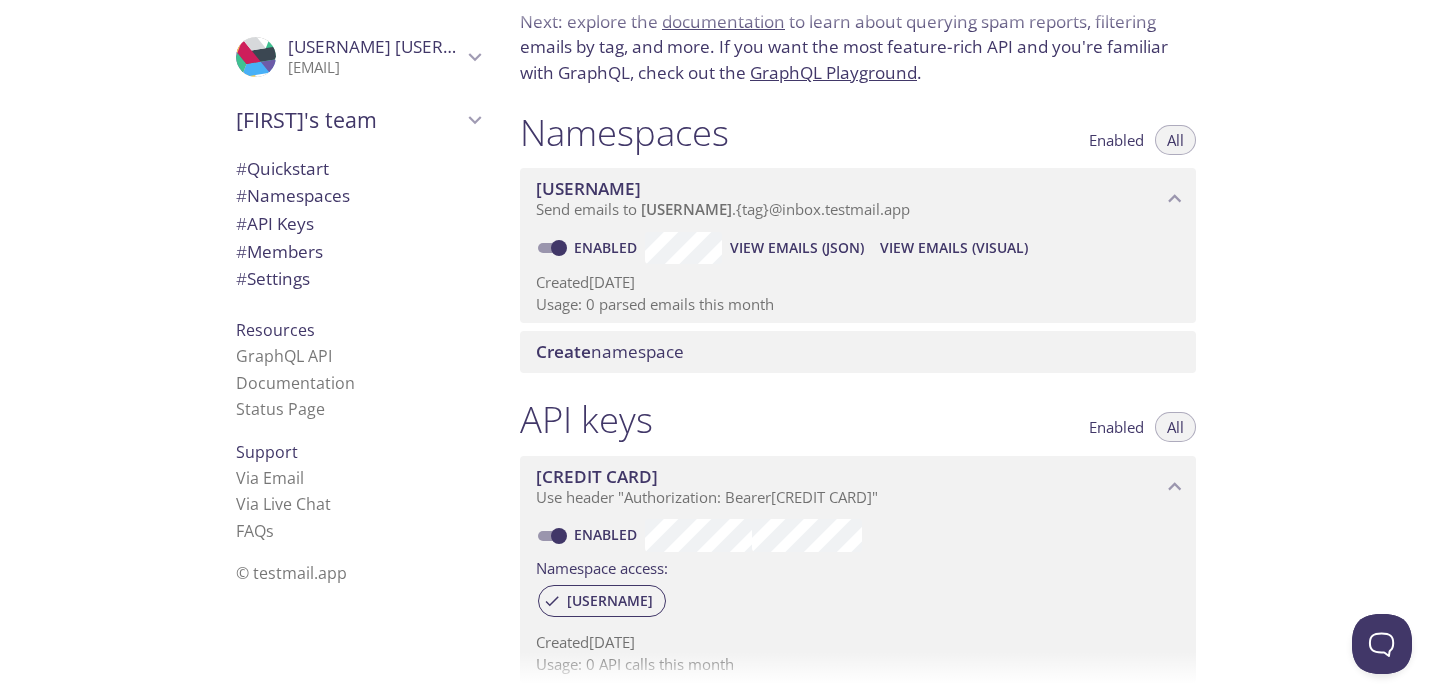 drag, startPoint x: 833, startPoint y: 208, endPoint x: 1327, endPoint y: 209, distance: 494.001 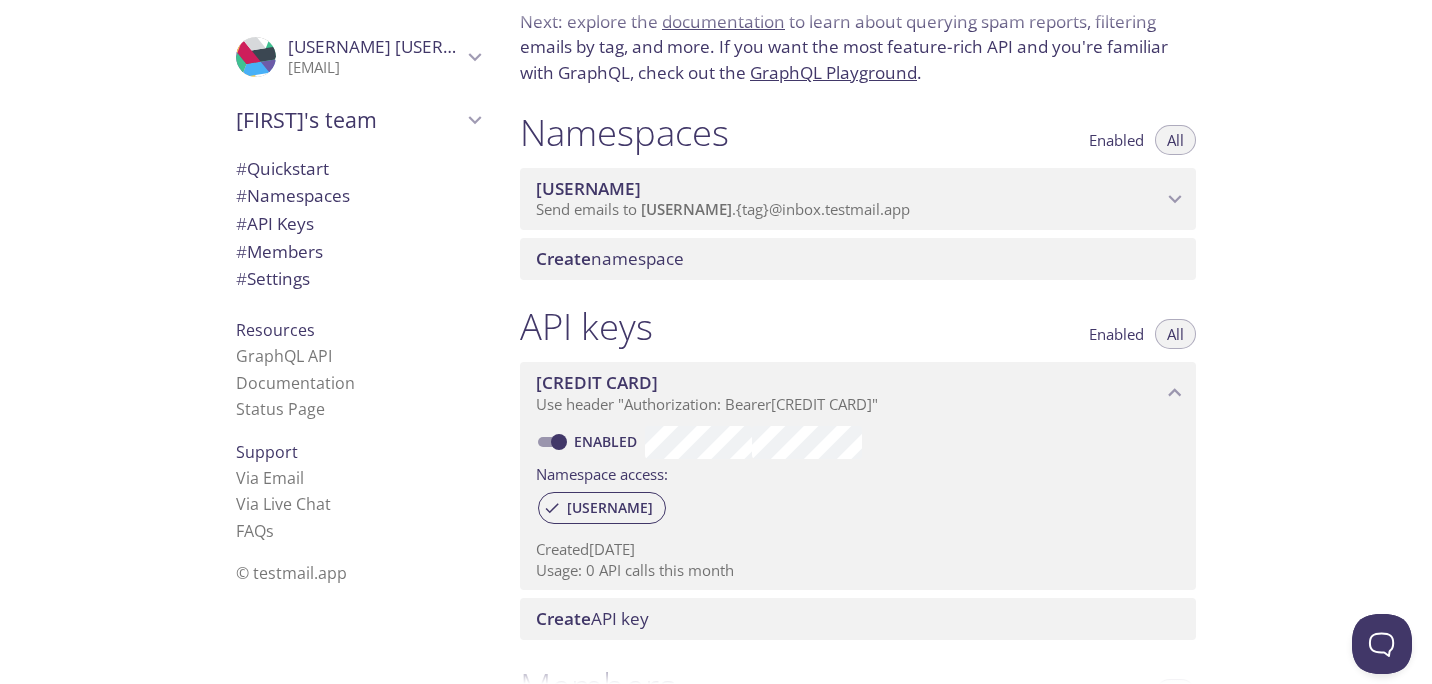 click on "[USERNAME]" at bounding box center (849, 189) 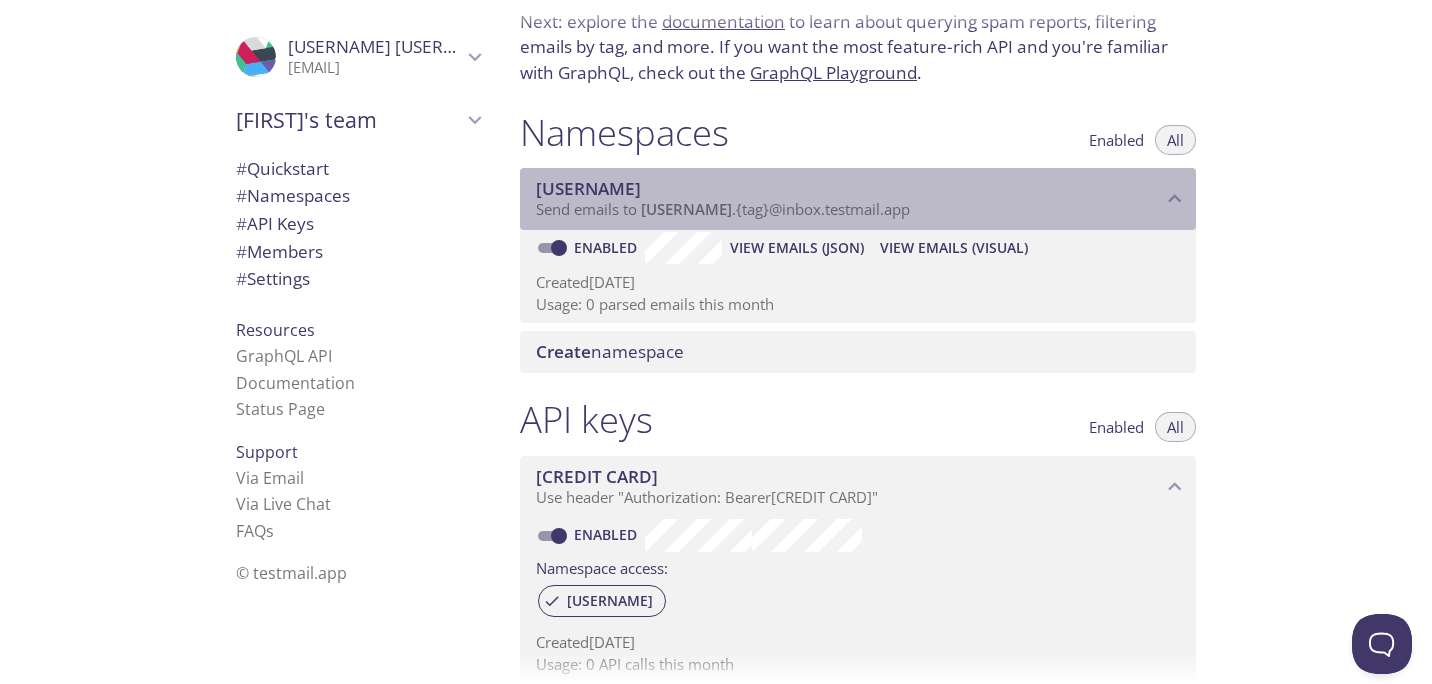 drag, startPoint x: 885, startPoint y: 217, endPoint x: 749, endPoint y: 207, distance: 136.36716 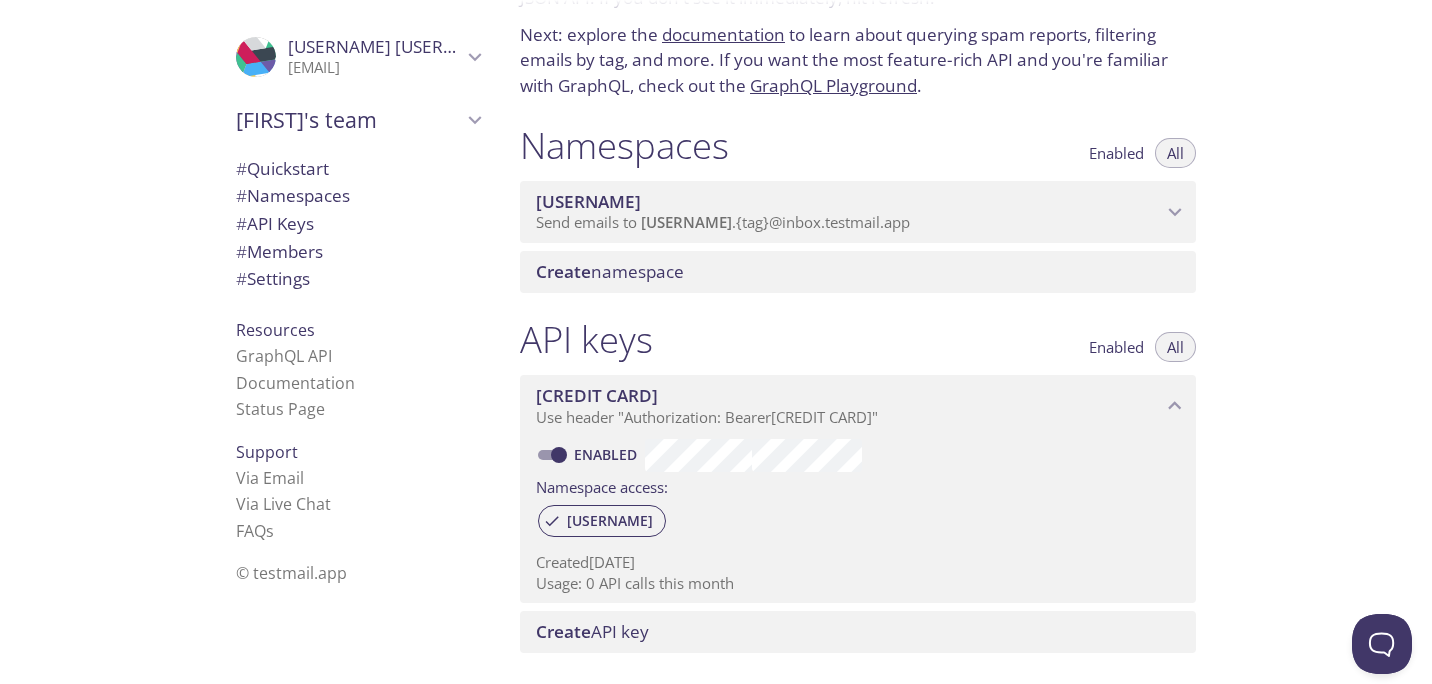 scroll, scrollTop: 128, scrollLeft: 0, axis: vertical 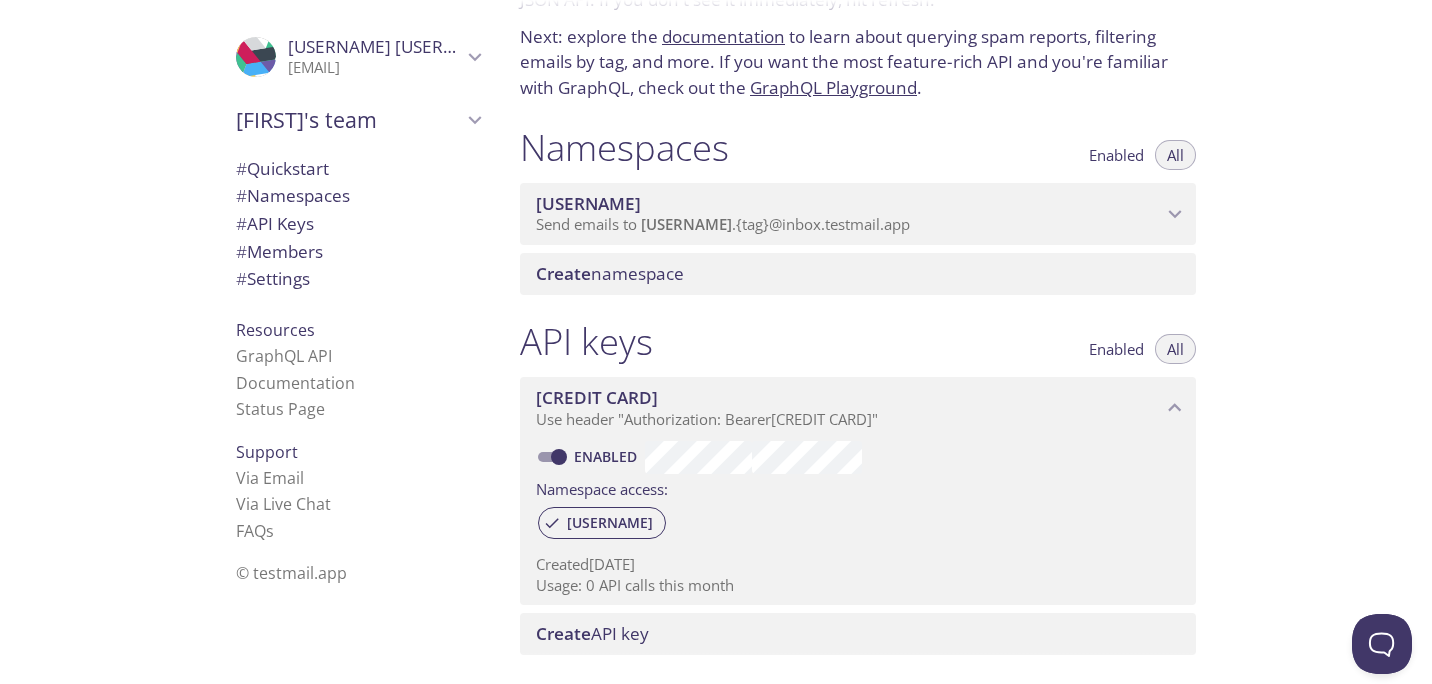 click on "i3ggc Send emails to i3ggc. {tag} @inbox.testmail.app" at bounding box center (723, 224) 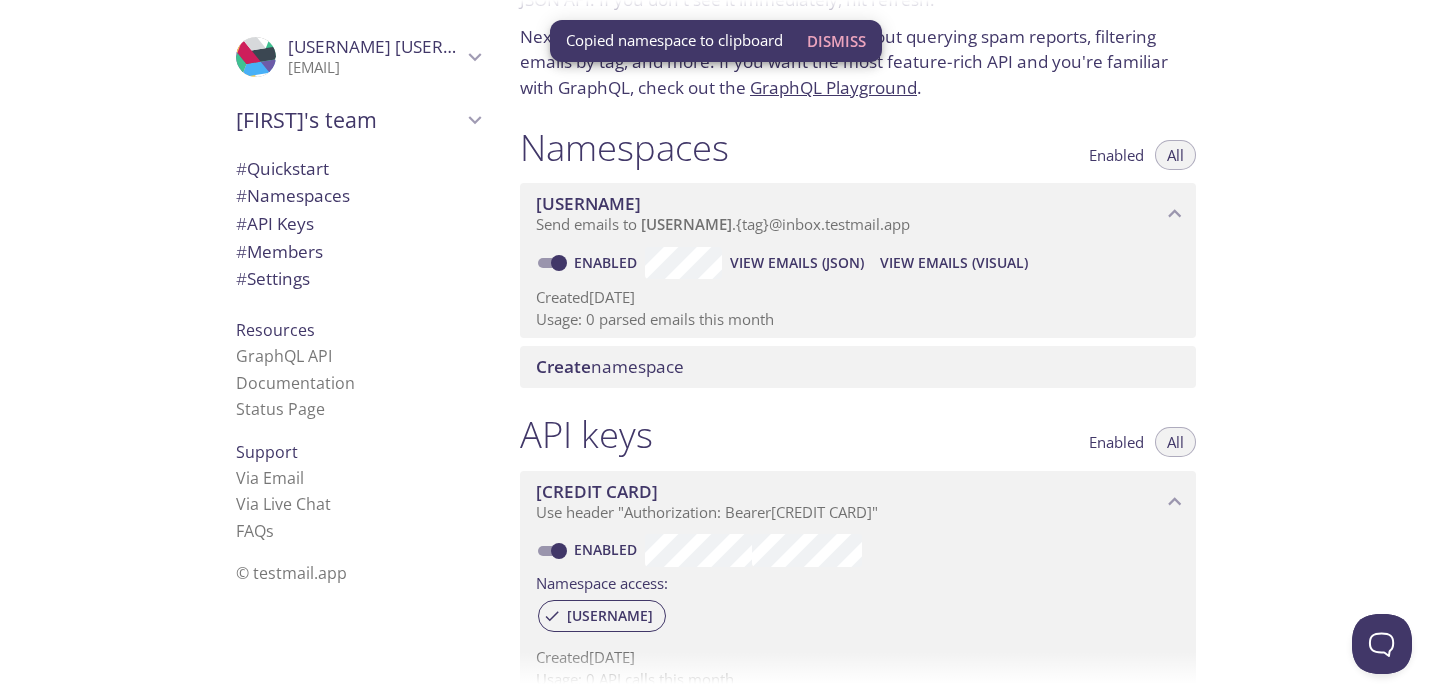 click on "Quickstart Send a test email to [EMAIL] and then click here to retrieve the email via our simple JSON API. If you don't see it immediately, hit refresh. Next: explore the documentation to learn about querying spam reports, filtering emails by tag, and more. If you want the most feature-rich API and you're familiar with GraphQL, check out the GraphQL Playground. Namespaces Enabled All i3ggc Send emails to i3ggc. {tag} @inbox.testmail.app Enabled View Emails (JSON) View Emails (Visual) Created [DATE] Usage: 0 parsed emails this month Create namespace API keys Enabled All [CREDIT CARD] Use header "Authorization: Bearer [CREDIT CARD]" Enabled Namespace access: i3ggc Created [DATE] Usage: 0 API calls this month Create API key Members Admins All ProfilePic [FIRST] [FIRST] [EMAIL] Joined [DATE] Invite a team member Settings Team (or organization) name: [FIRST]'s team Save Setup Billing: student" at bounding box center (968, 342) 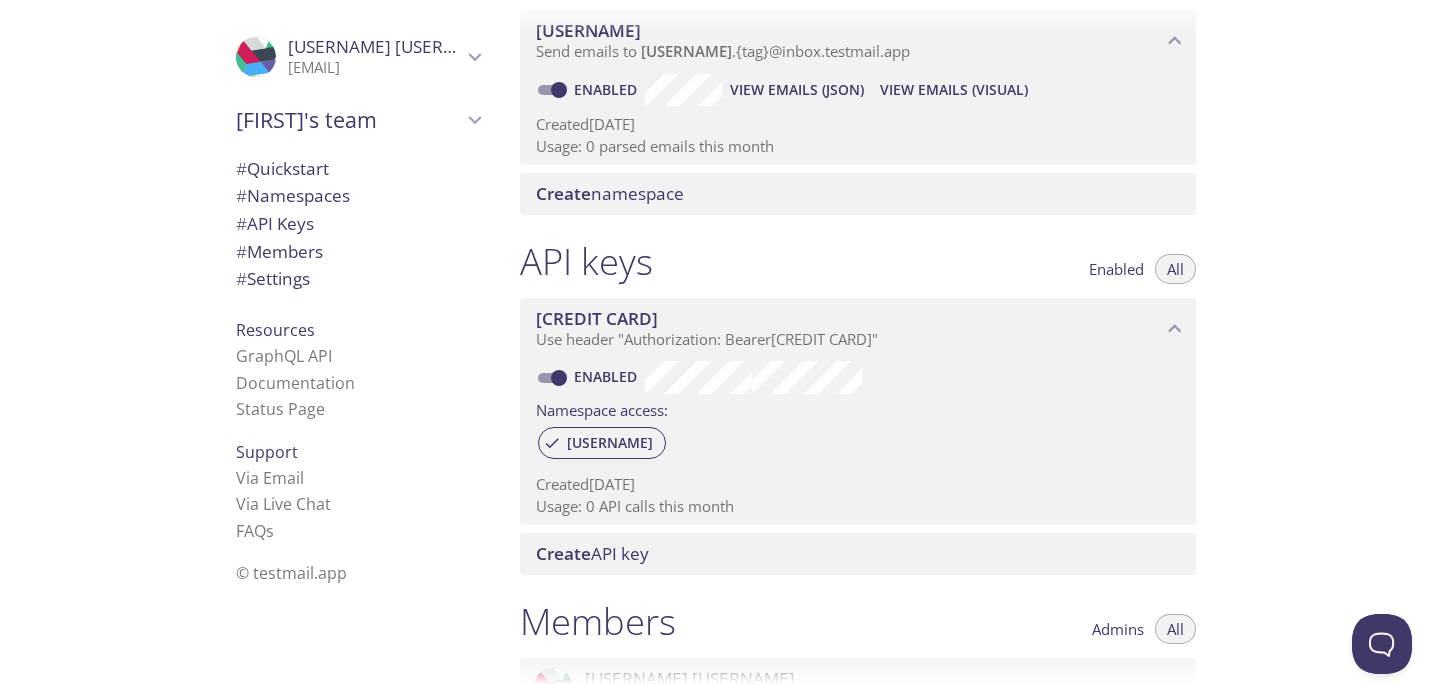 scroll, scrollTop: 320, scrollLeft: 0, axis: vertical 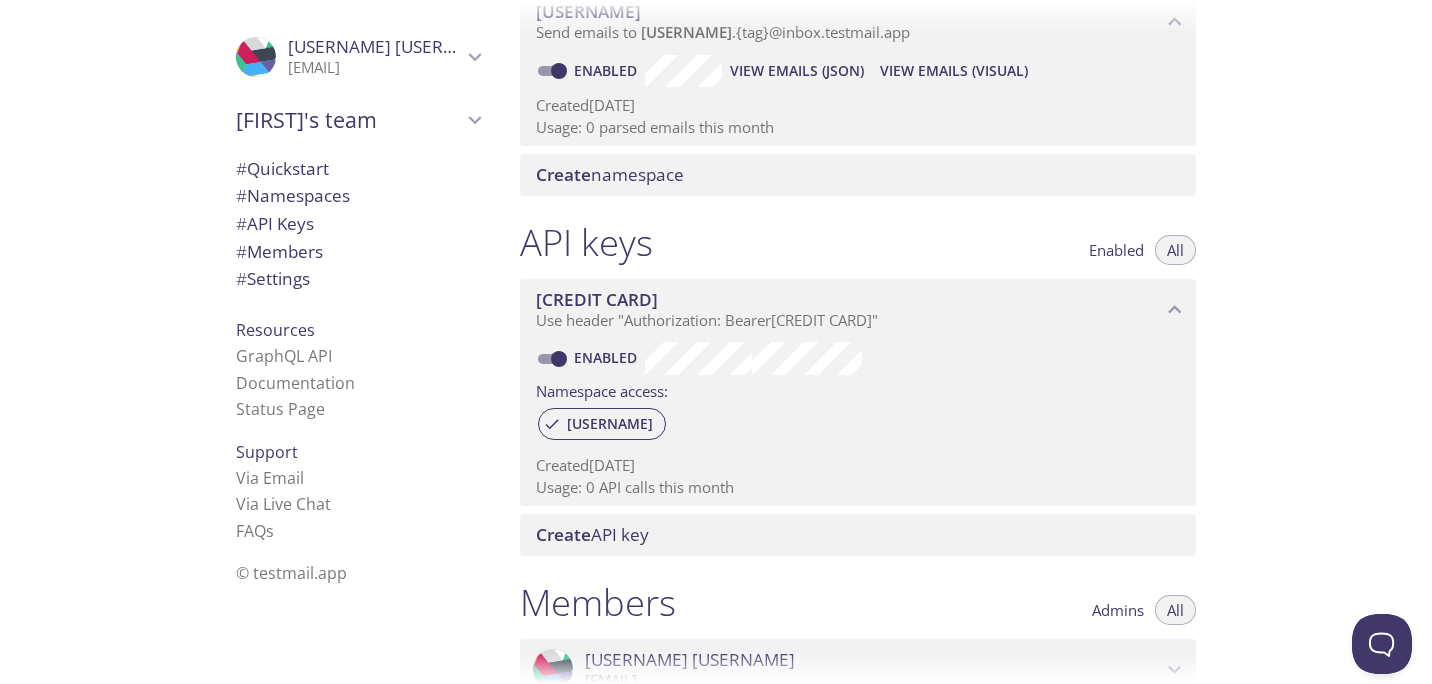click on "Create  API key" at bounding box center (862, 535) 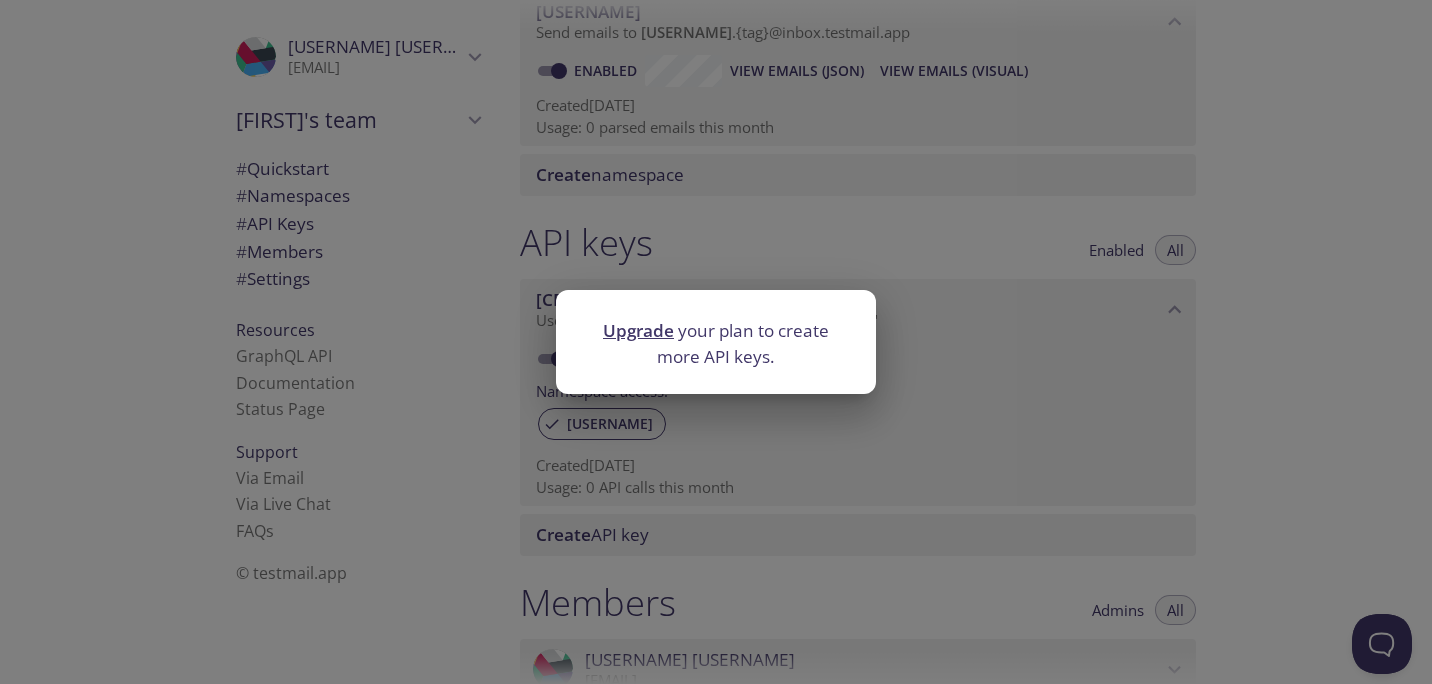 click on "Upgrade   your plan to create more API keys." at bounding box center [716, 342] 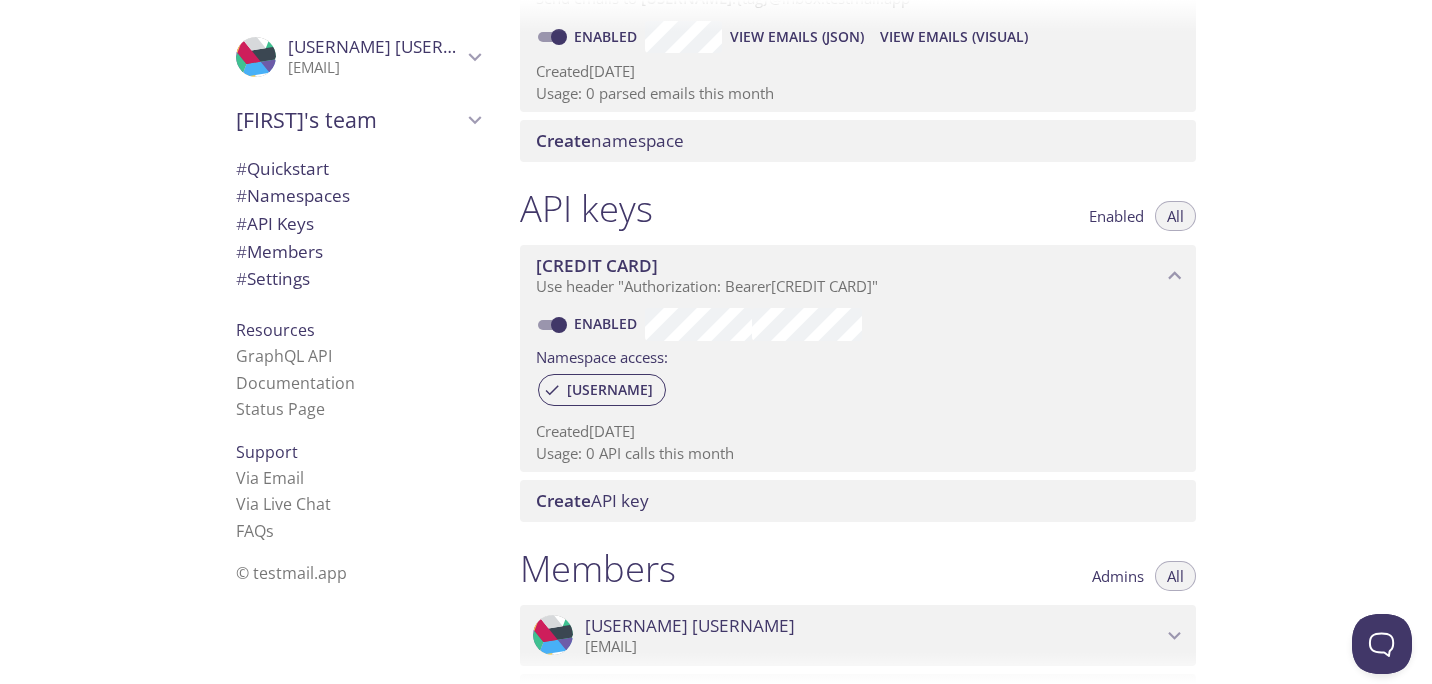 scroll, scrollTop: 355, scrollLeft: 0, axis: vertical 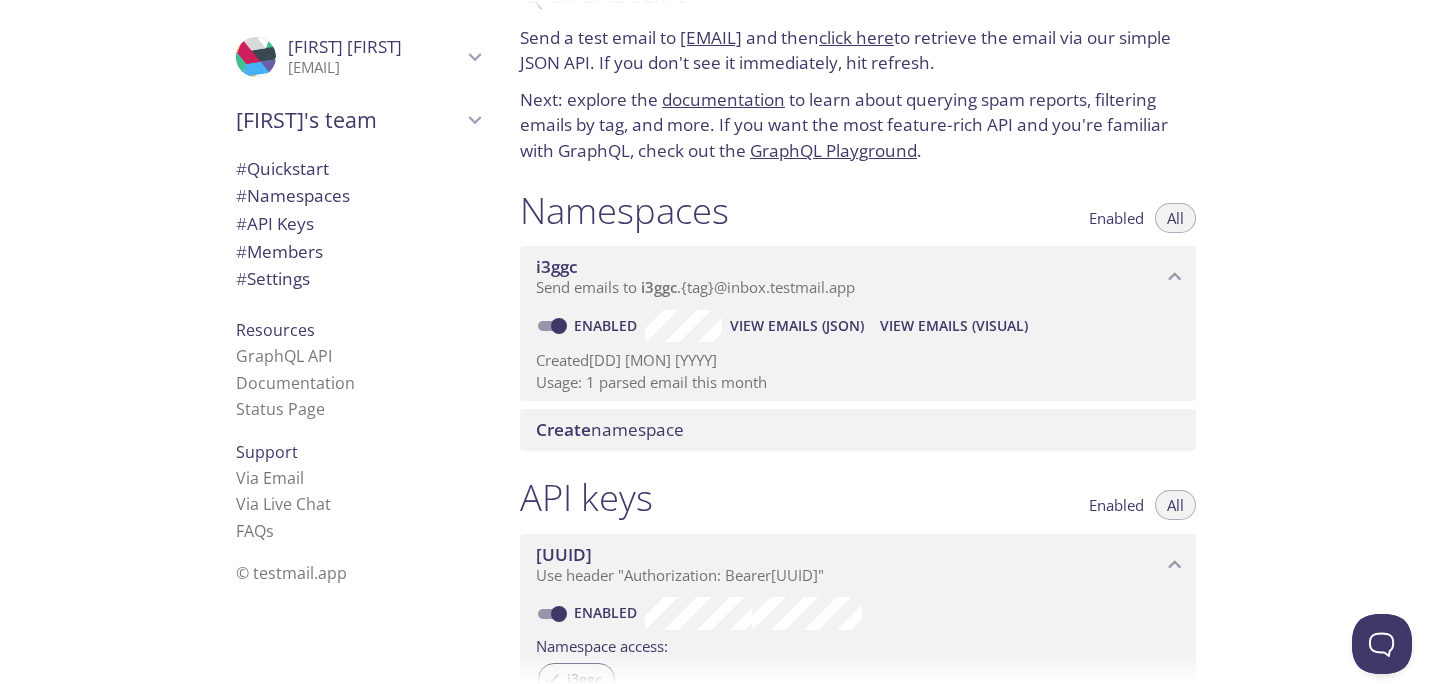 click on "View Emails (JSON)" at bounding box center (797, 326) 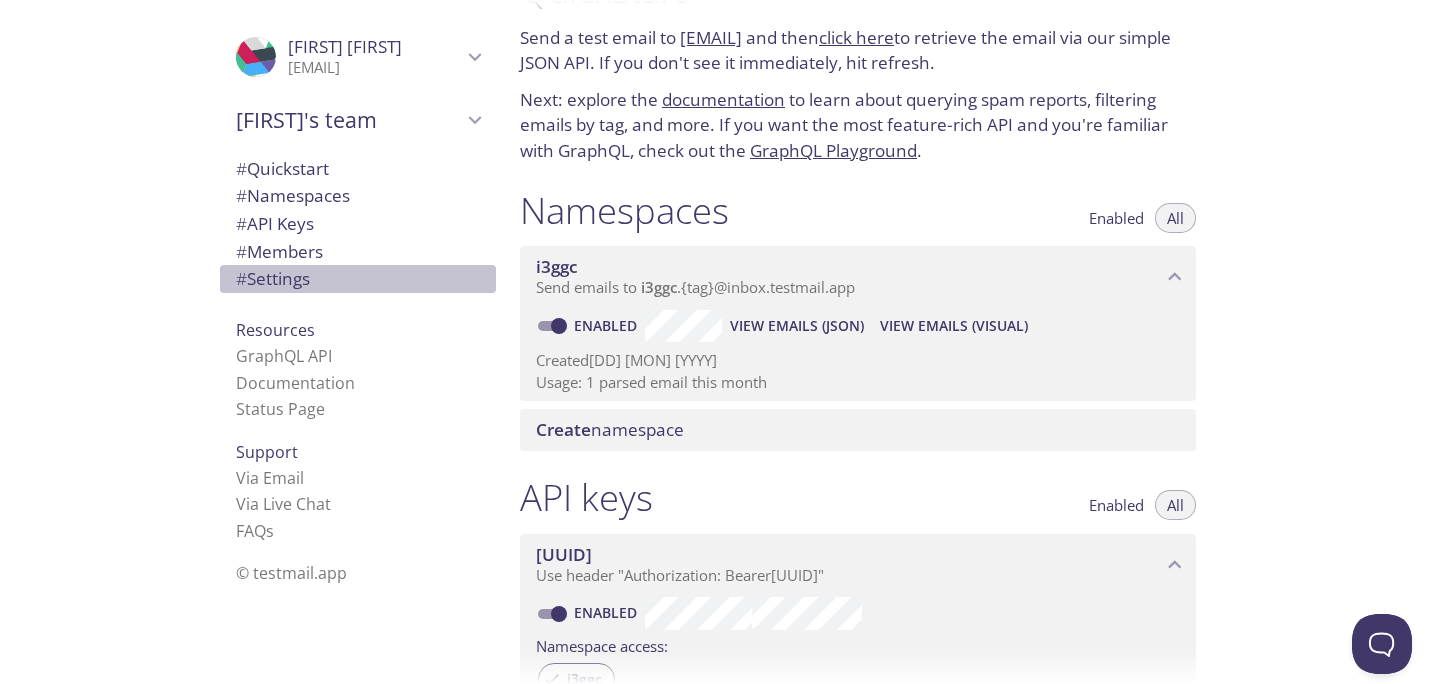 click on "#  Settings" at bounding box center [273, 278] 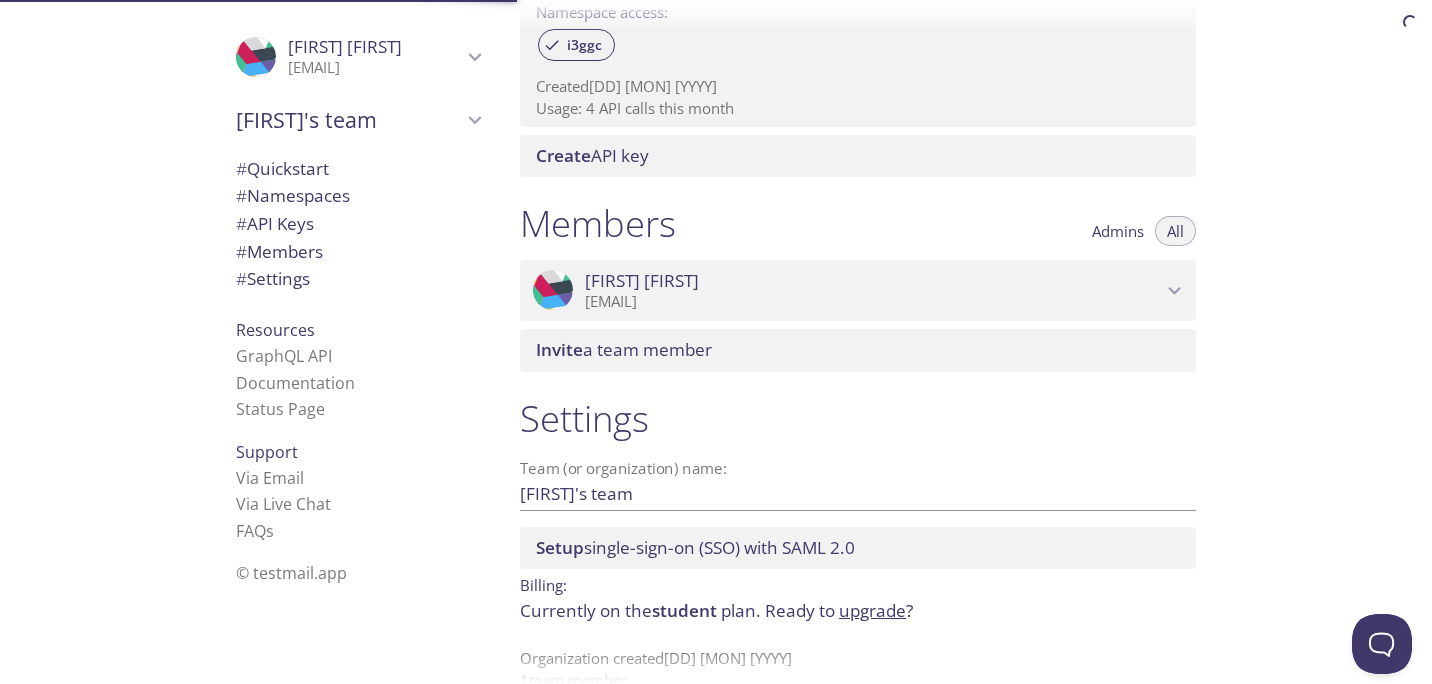 scroll, scrollTop: 738, scrollLeft: 0, axis: vertical 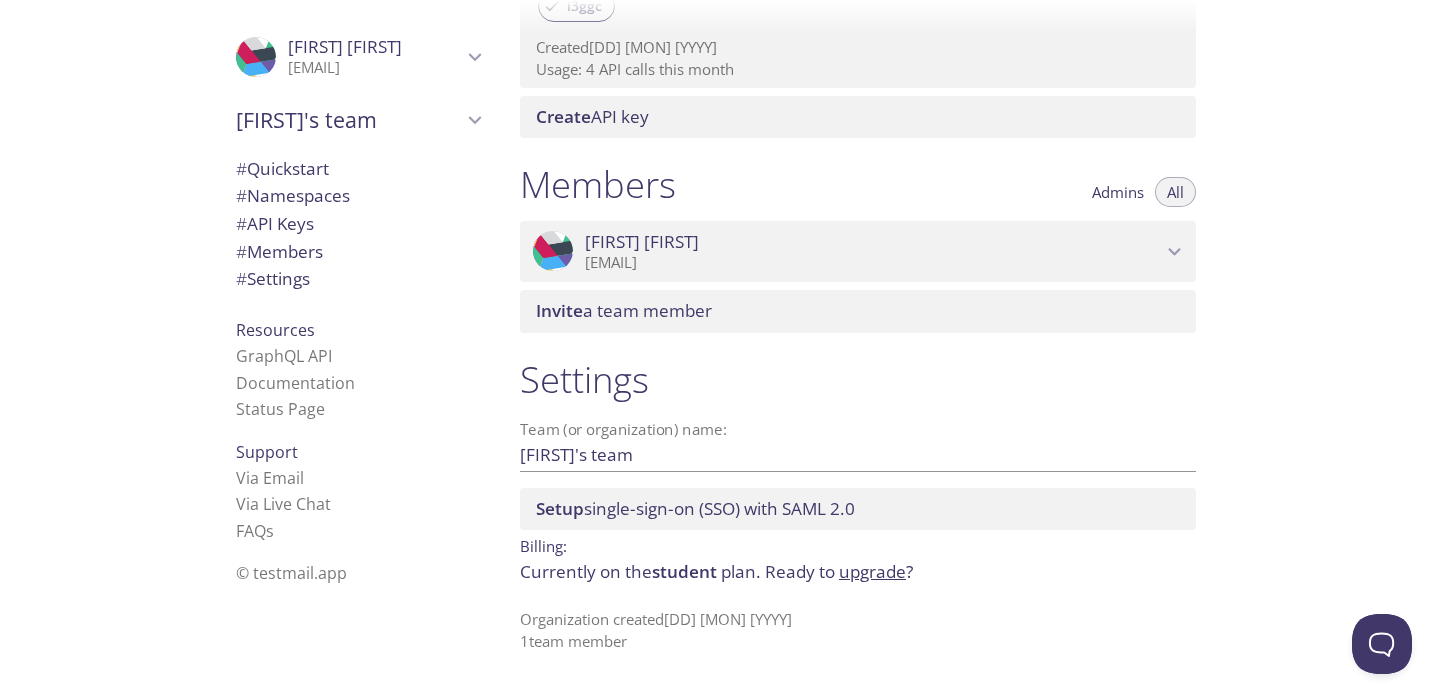 click on "Resources" at bounding box center [275, 330] 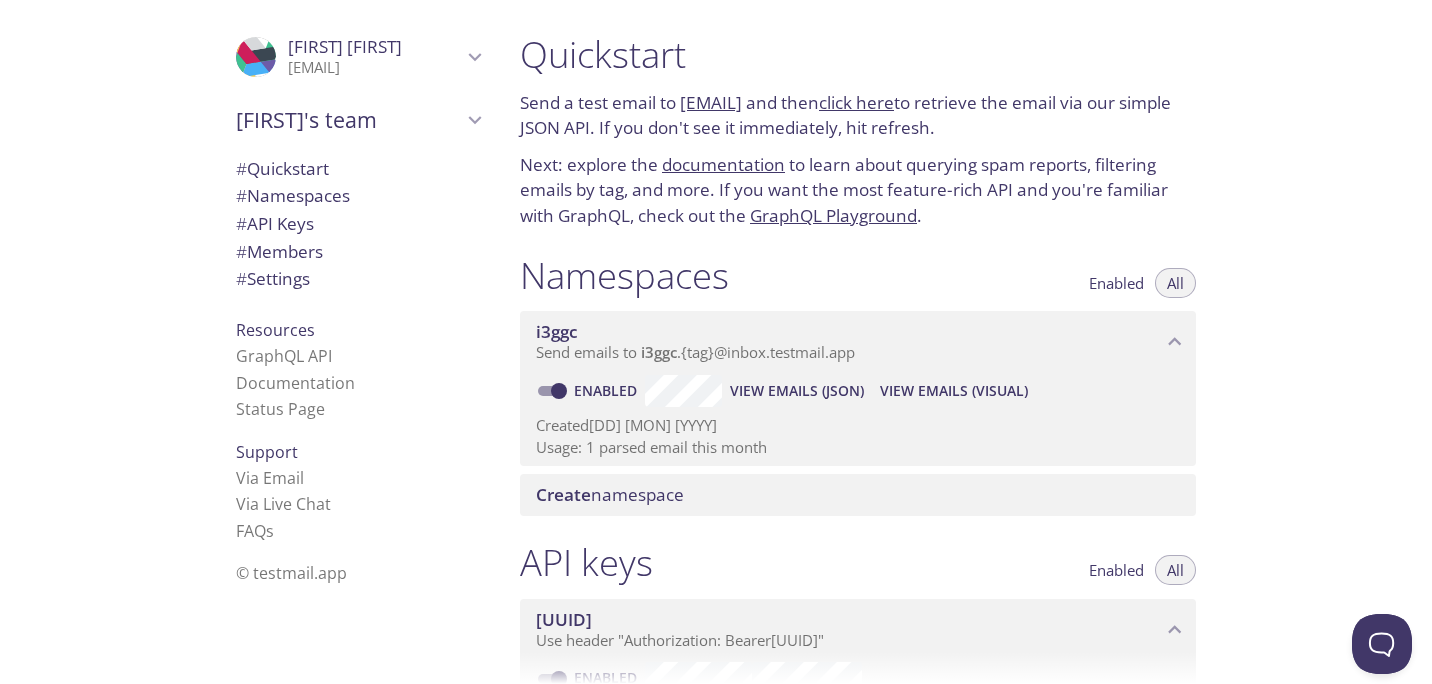 scroll, scrollTop: 342, scrollLeft: 0, axis: vertical 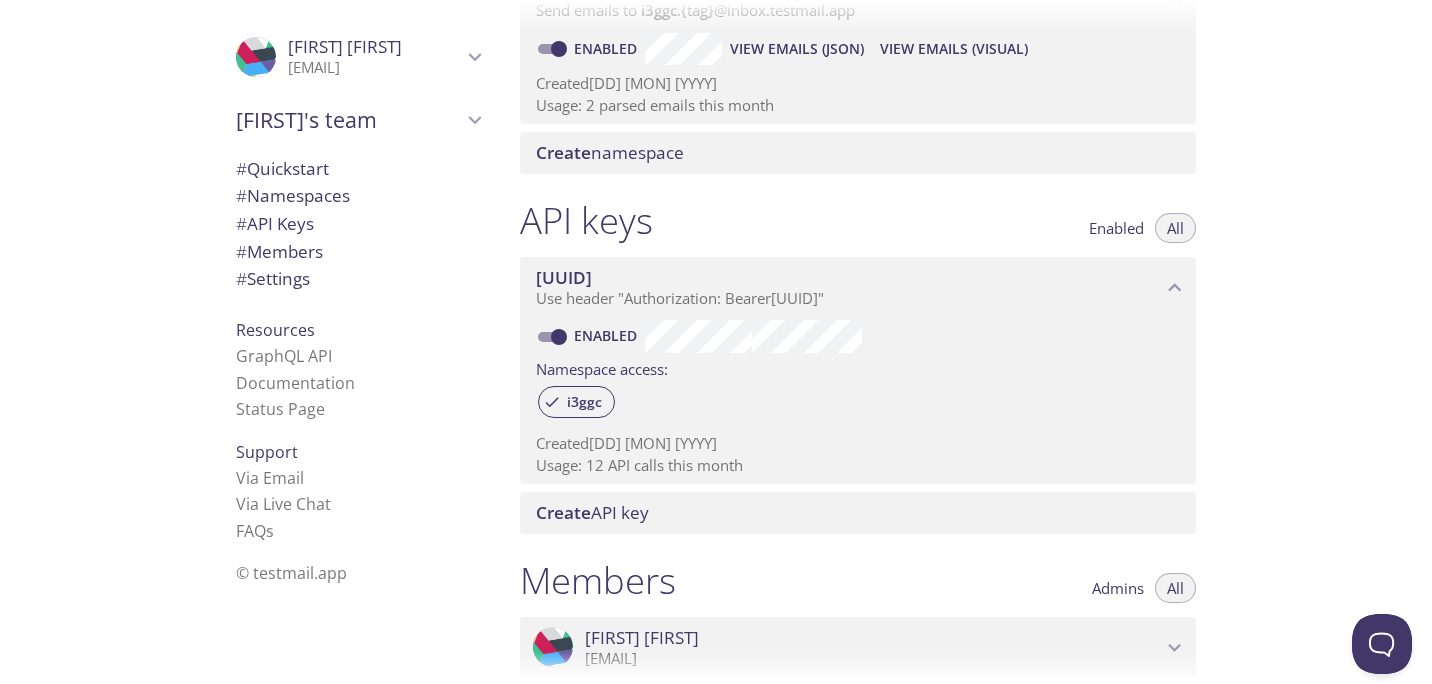 click on "View Emails (JSON)" at bounding box center [797, 49] 